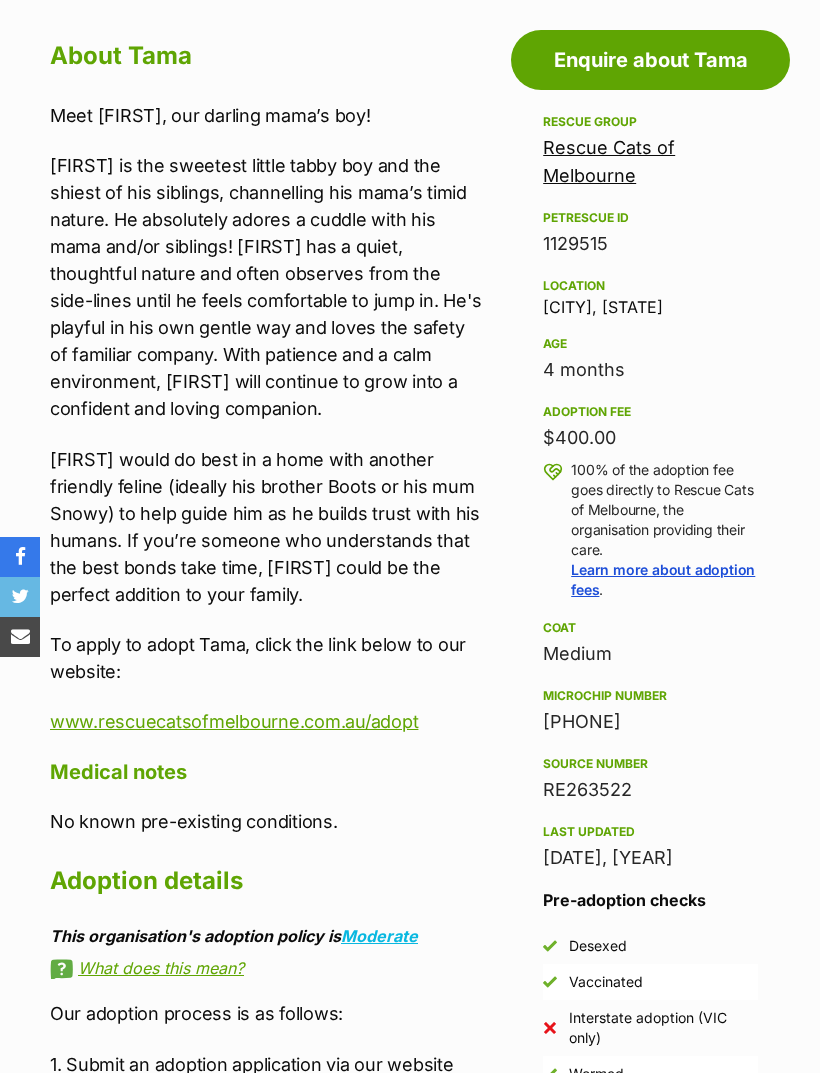 scroll, scrollTop: 902, scrollLeft: 0, axis: vertical 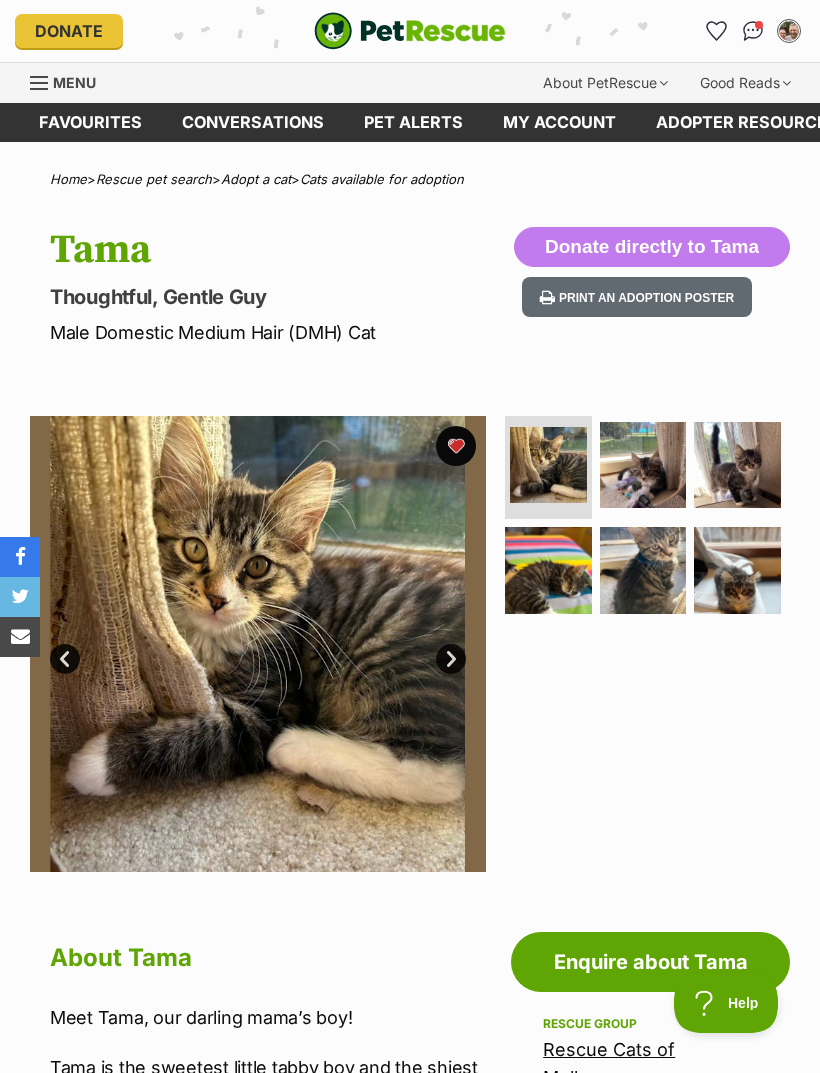 click on "Favourites" at bounding box center (90, 122) 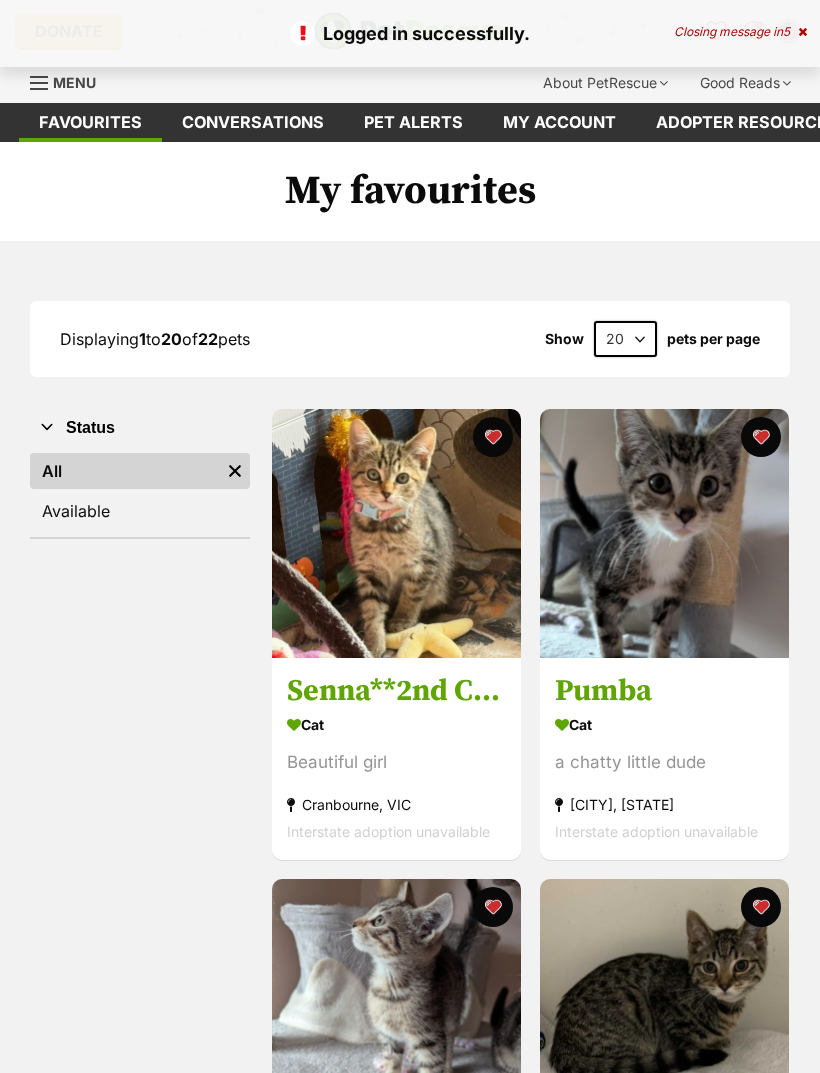 scroll, scrollTop: 0, scrollLeft: 0, axis: both 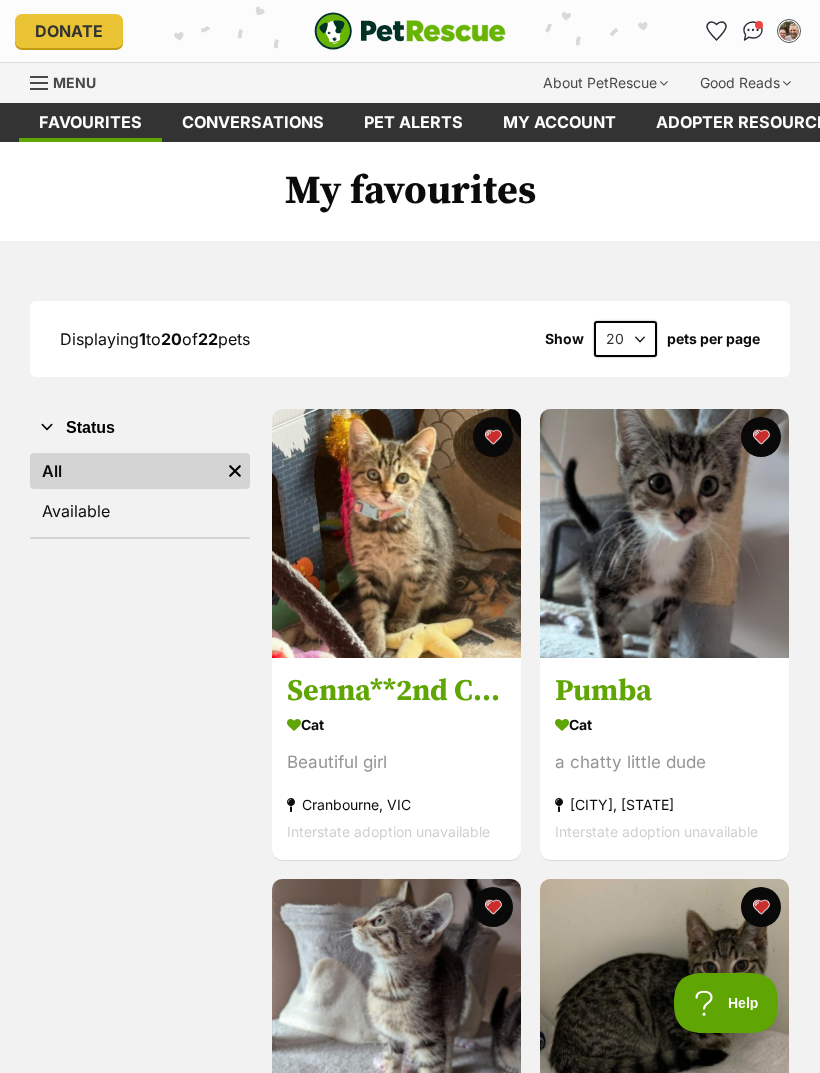 click on "Pet alerts" at bounding box center [413, 122] 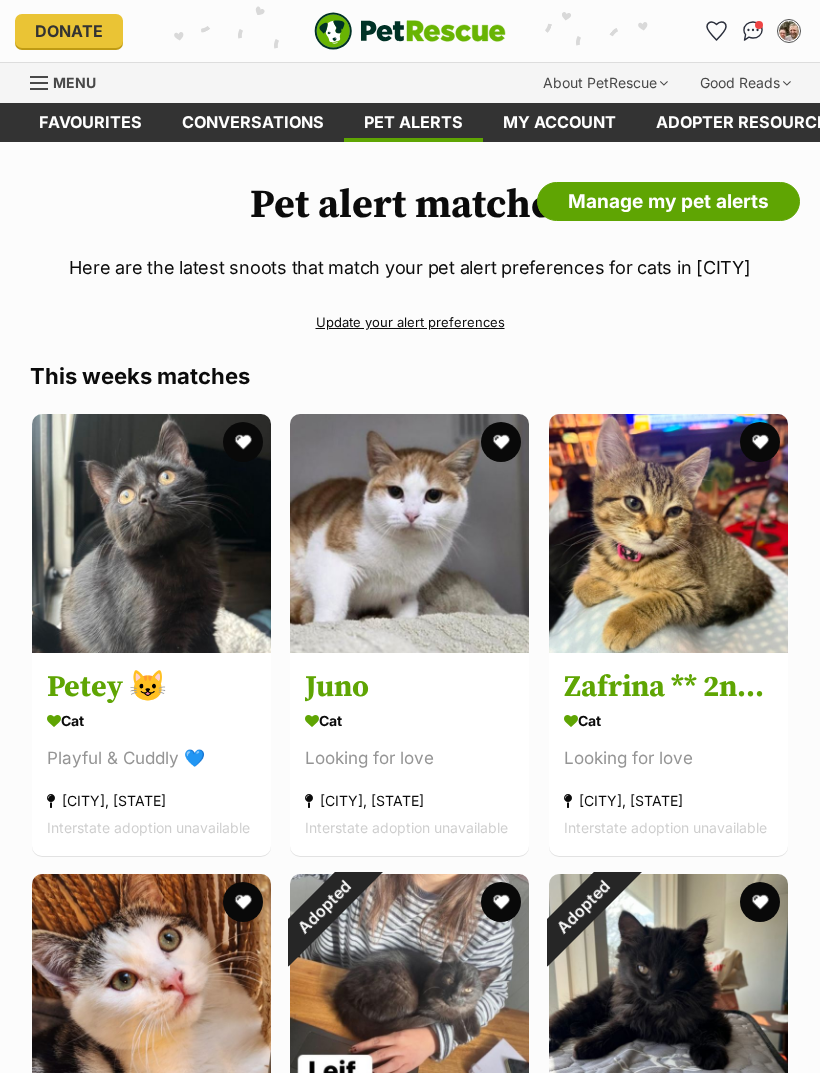 scroll, scrollTop: 0, scrollLeft: 0, axis: both 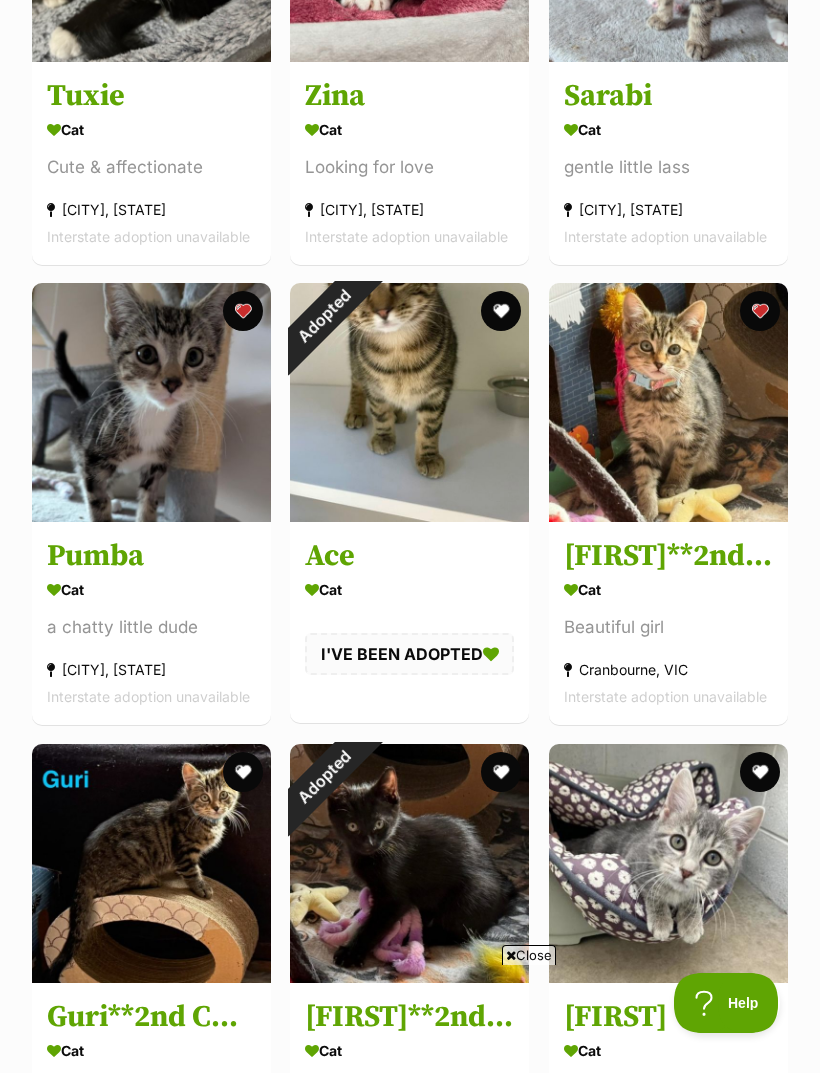 click on "Cat
a chatty little dude
Vermont, VIC
Interstate adoption unavailable" at bounding box center (151, 642) 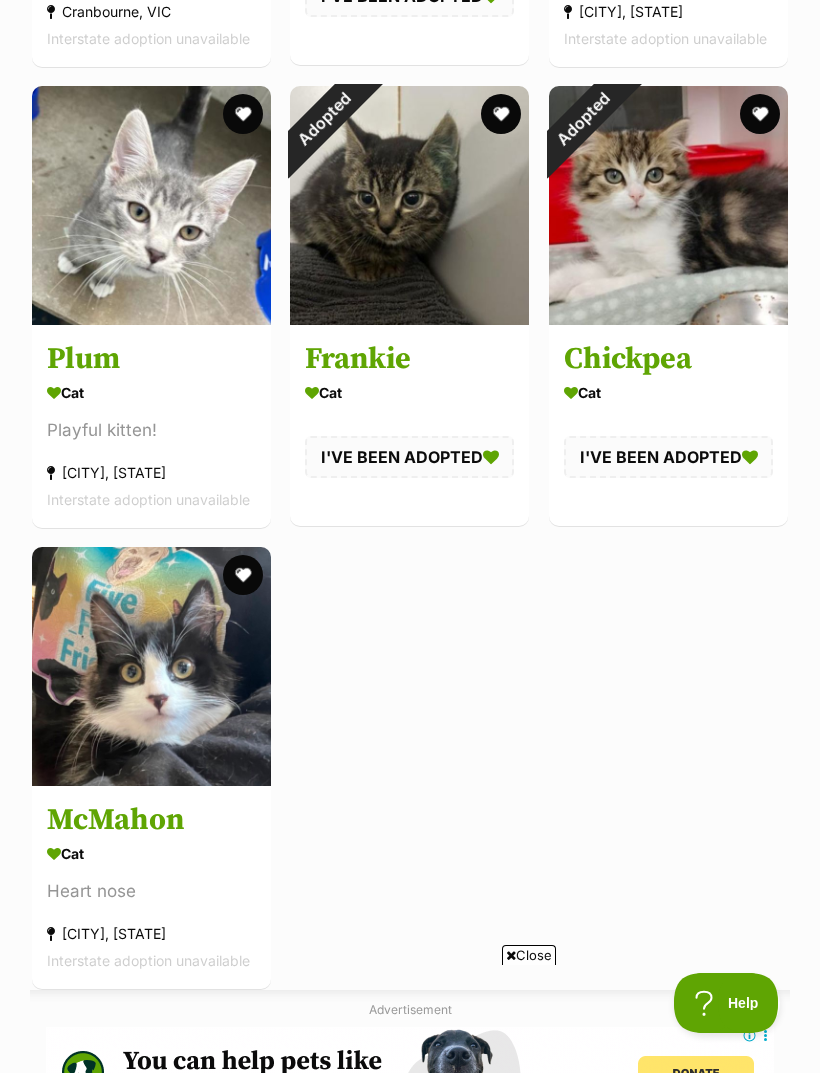 scroll, scrollTop: 0, scrollLeft: 0, axis: both 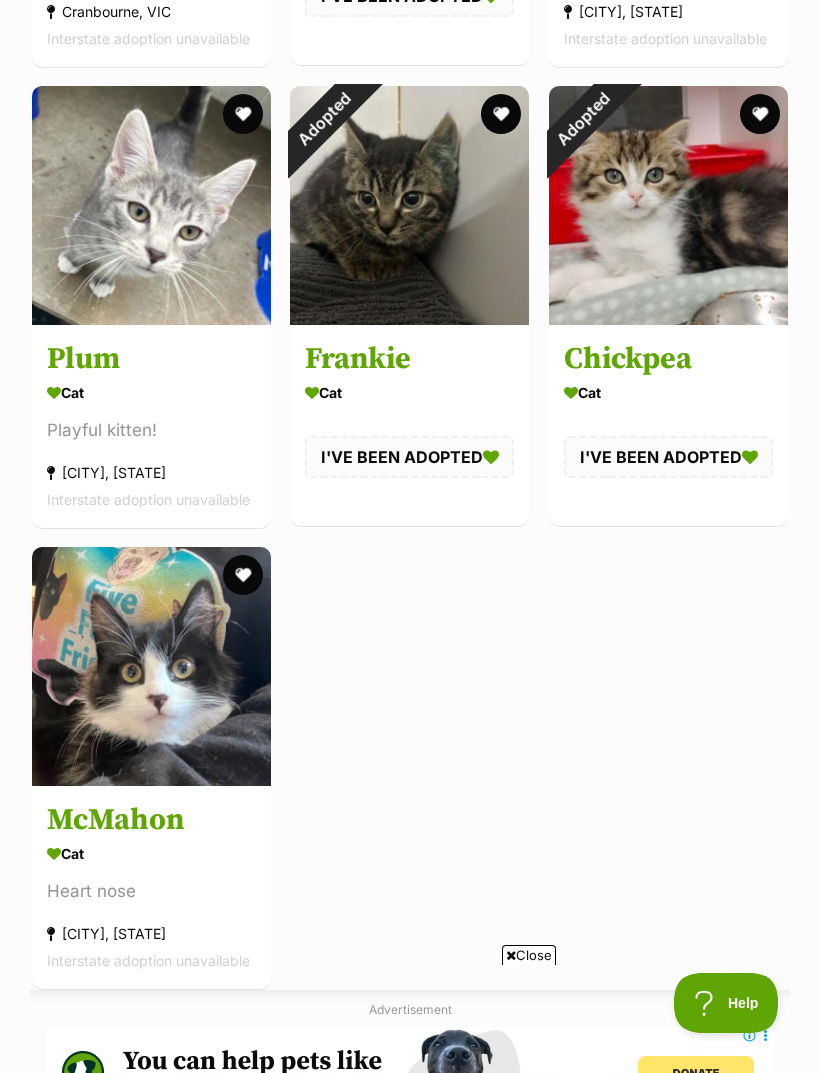 click on "McMahon" at bounding box center (151, 819) 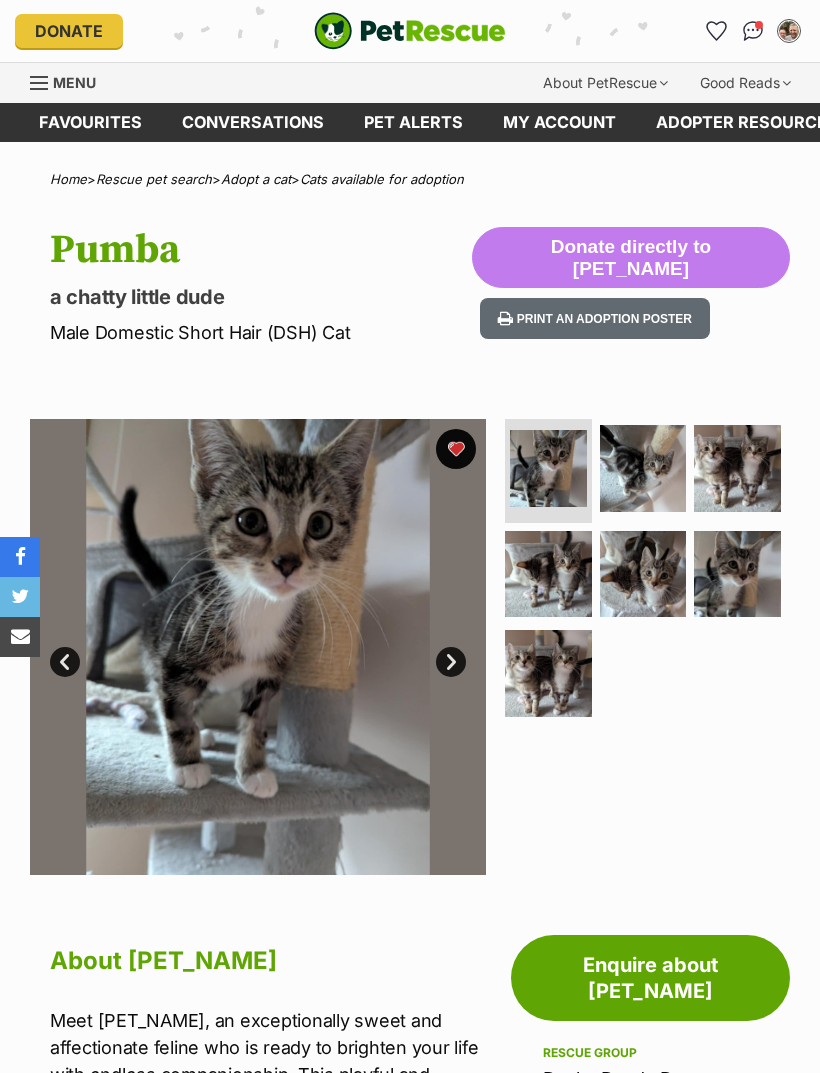 scroll, scrollTop: 0, scrollLeft: 0, axis: both 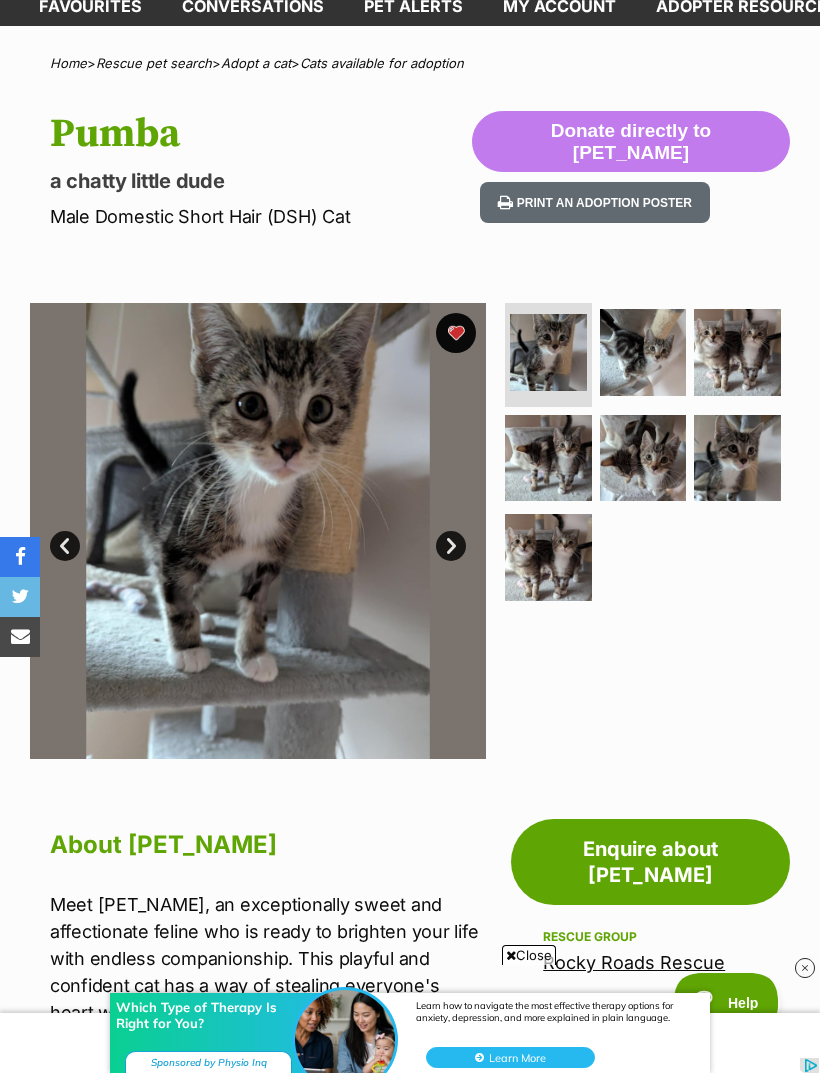 click on "Next" at bounding box center (451, 546) 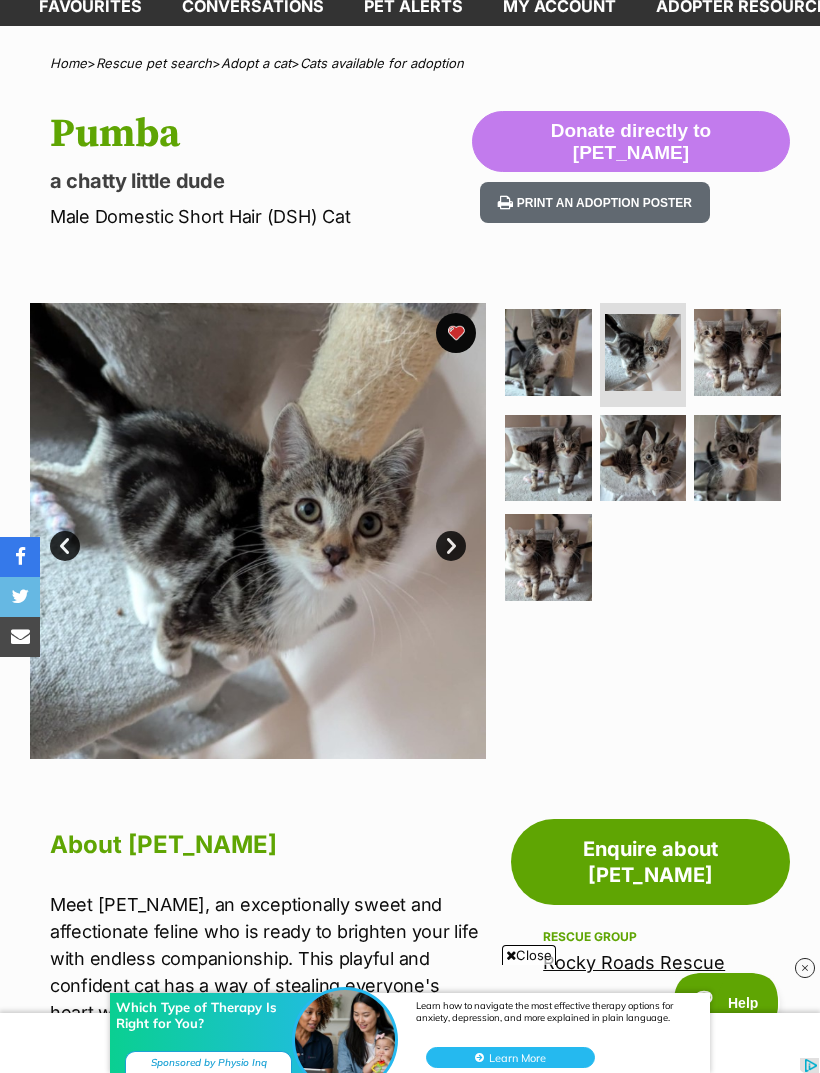 click on "Next" at bounding box center [451, 546] 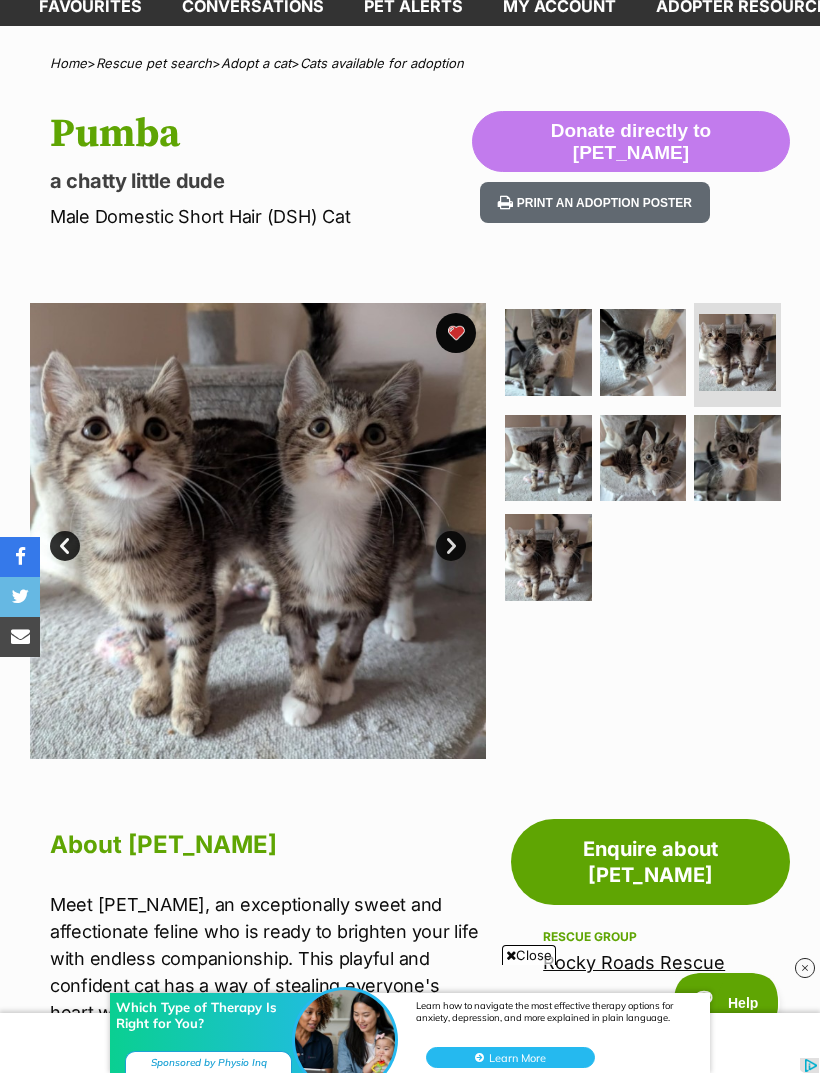 click on "Next" at bounding box center [451, 546] 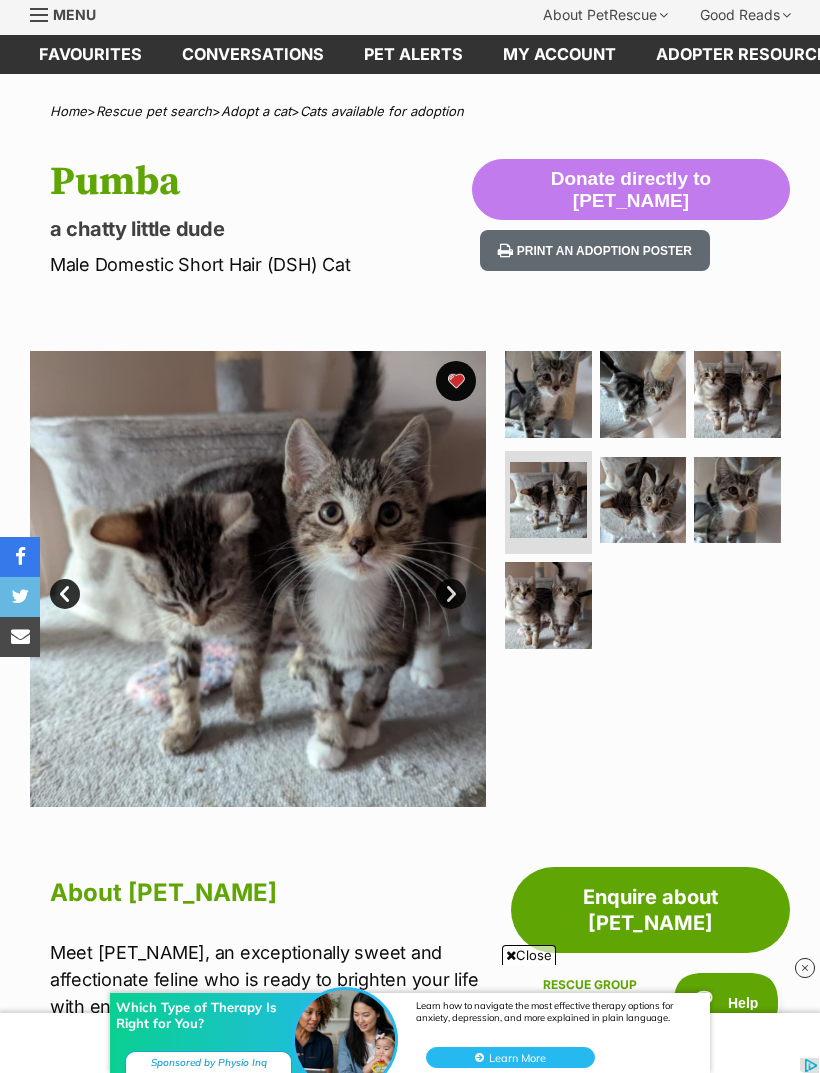 scroll, scrollTop: 0, scrollLeft: 0, axis: both 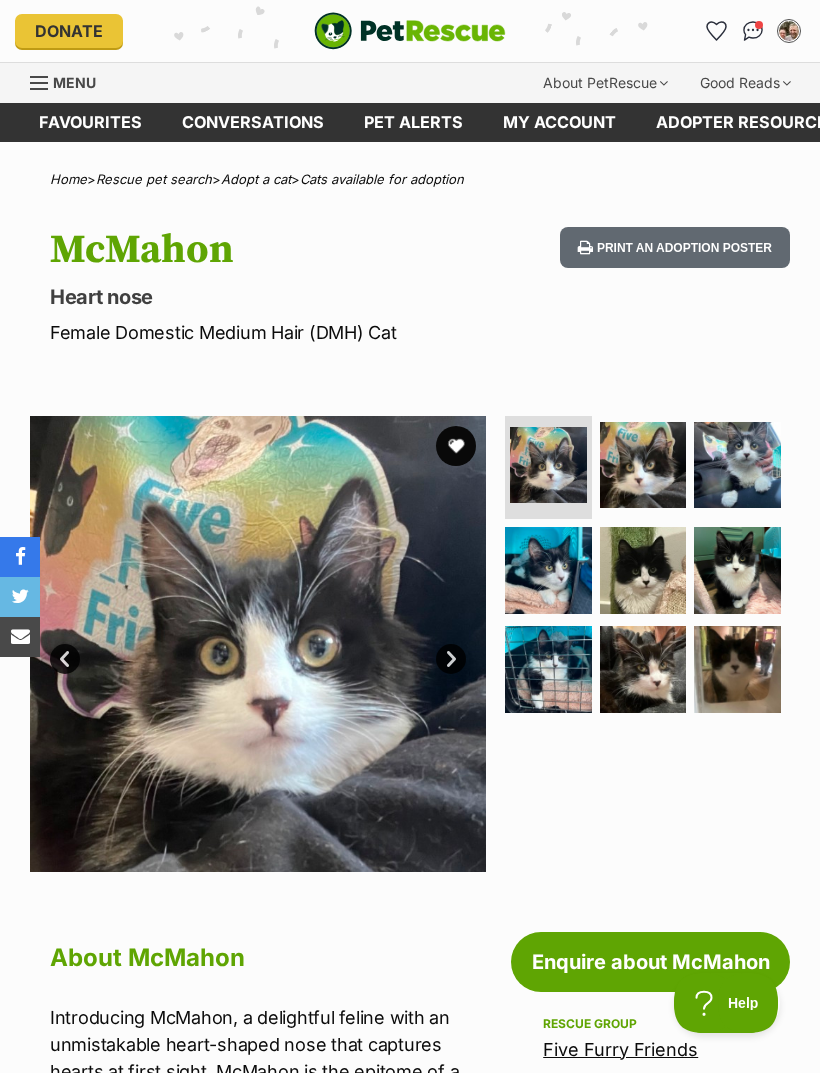 click on "Favourites" at bounding box center (90, 122) 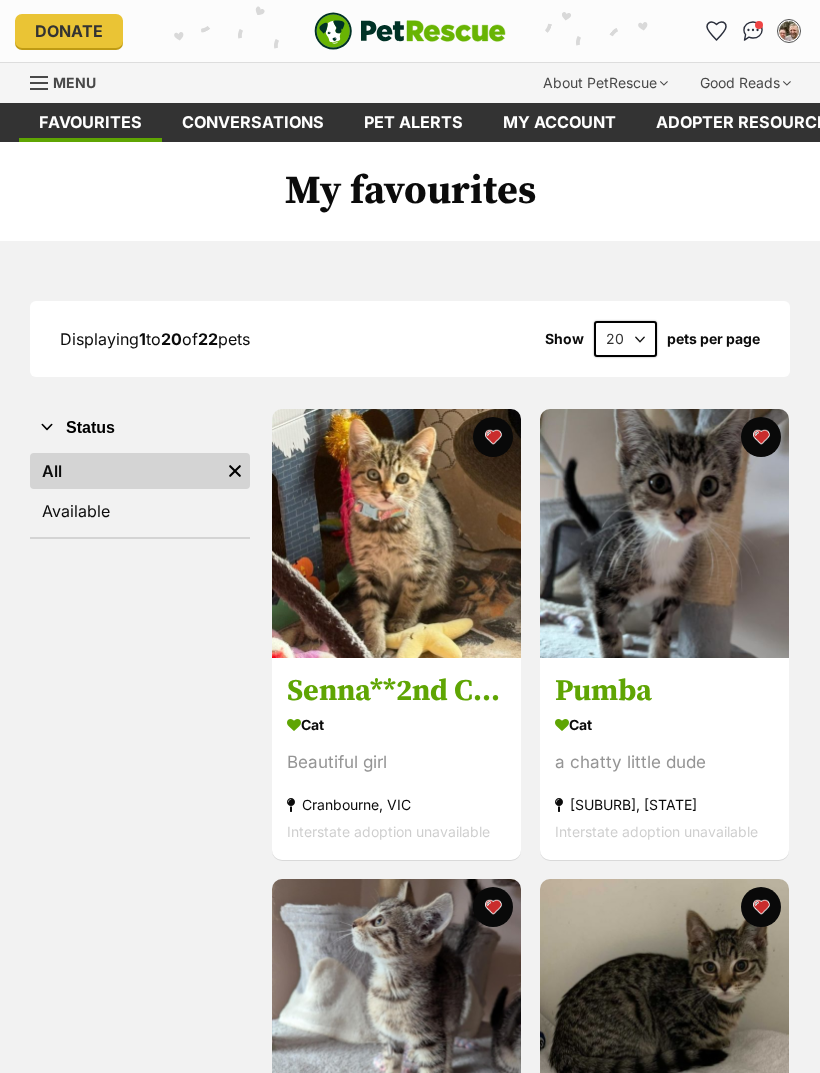 scroll, scrollTop: 0, scrollLeft: 0, axis: both 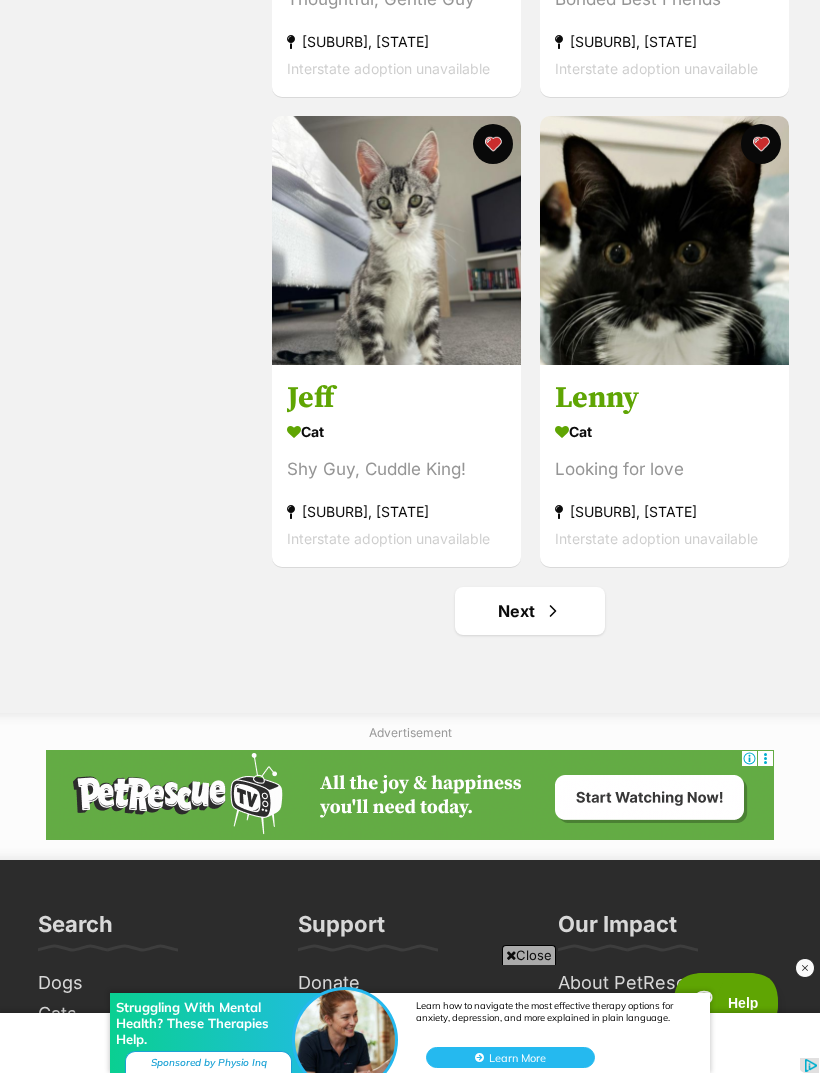 click on "Next" at bounding box center [530, 611] 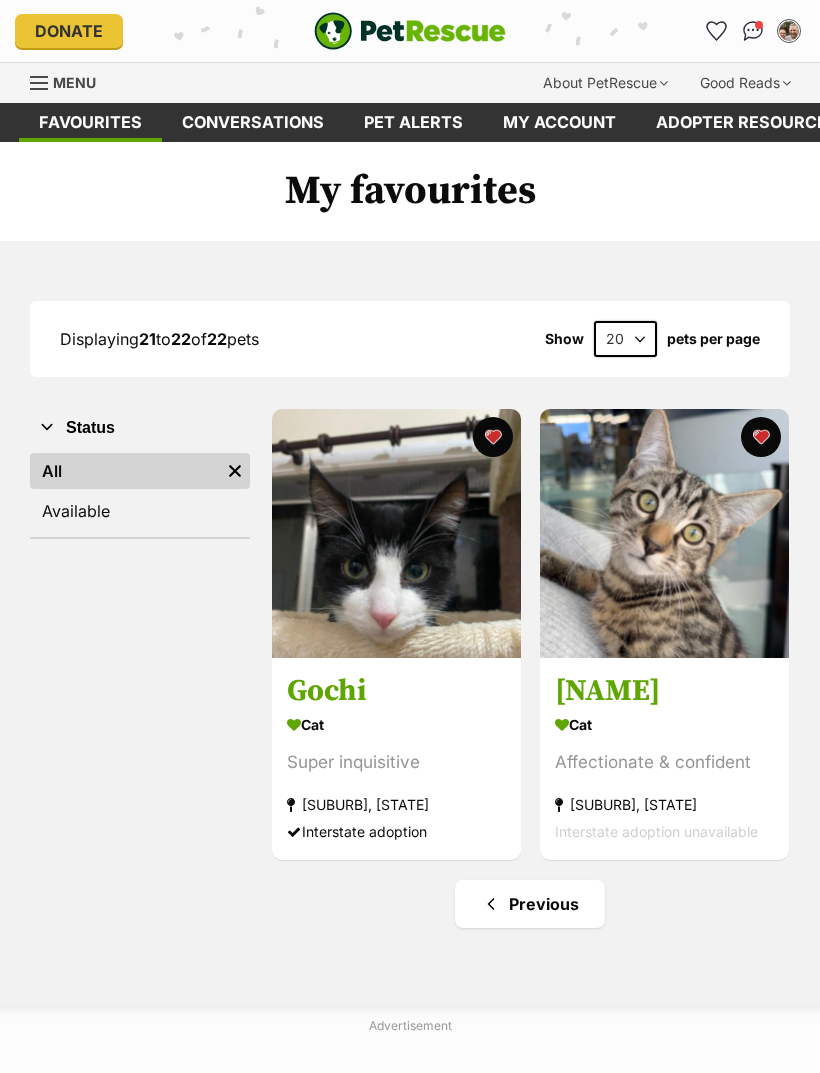 scroll, scrollTop: 0, scrollLeft: 0, axis: both 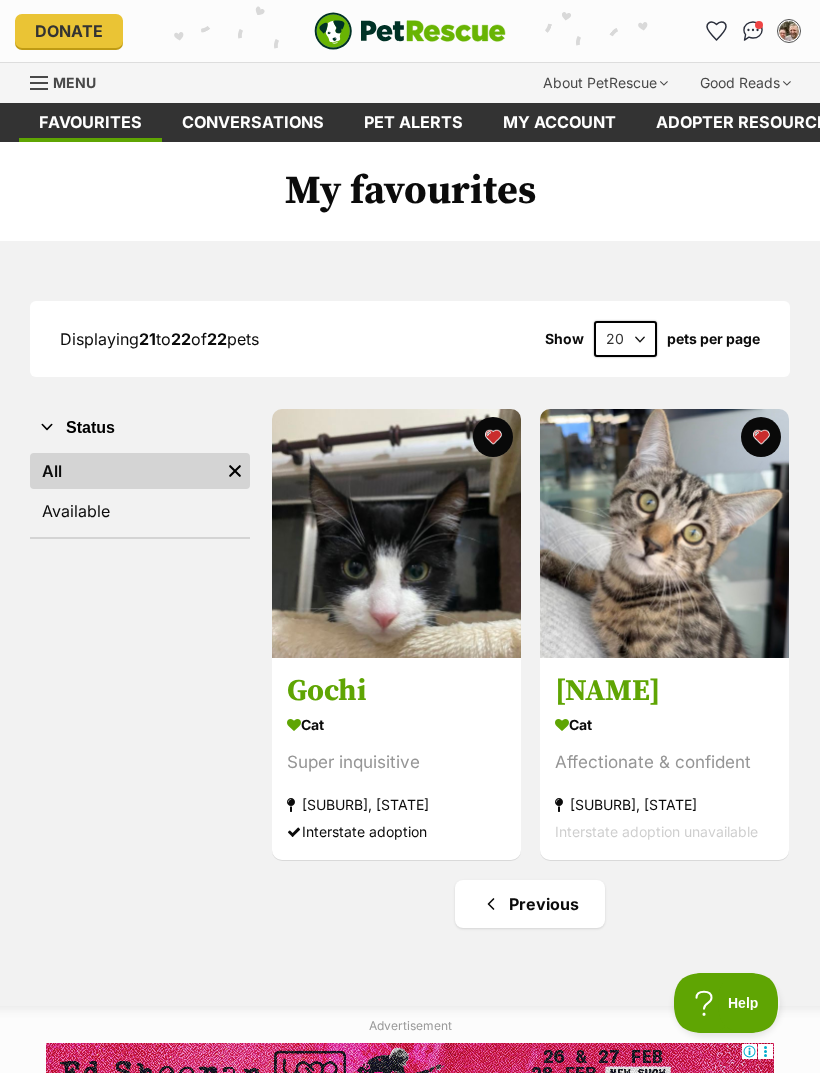click on "Previous" at bounding box center [530, 904] 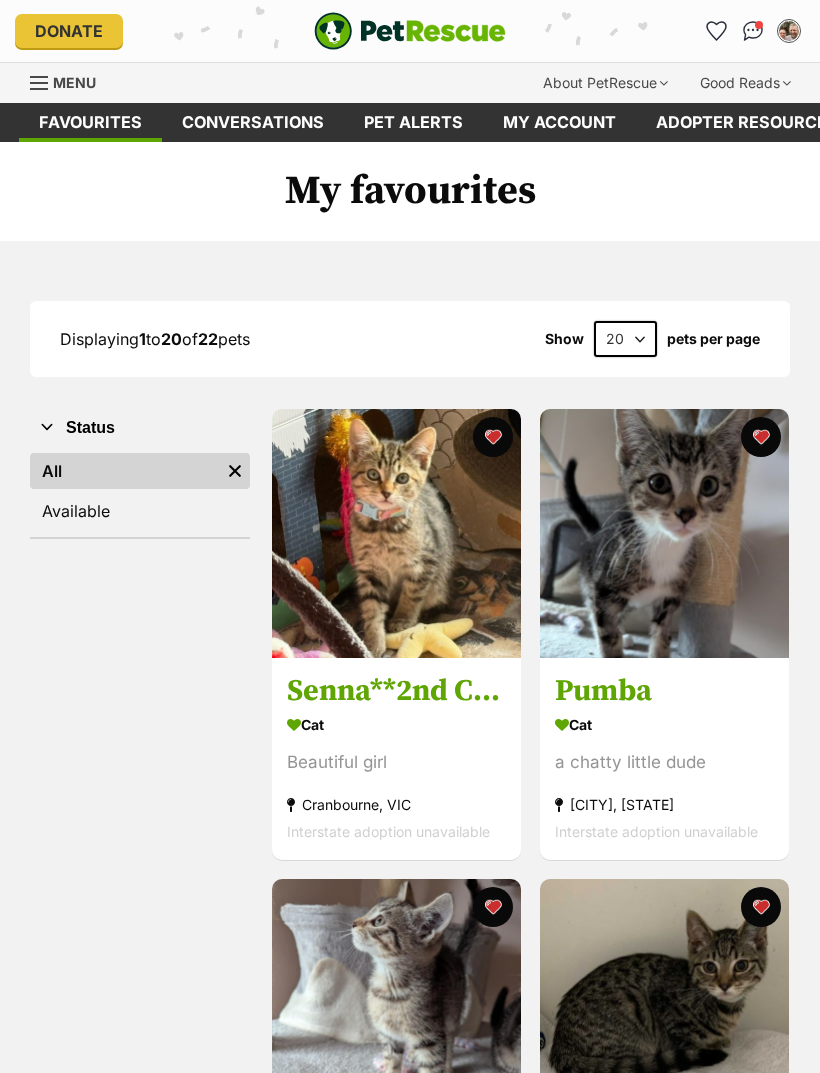 scroll, scrollTop: 0, scrollLeft: 0, axis: both 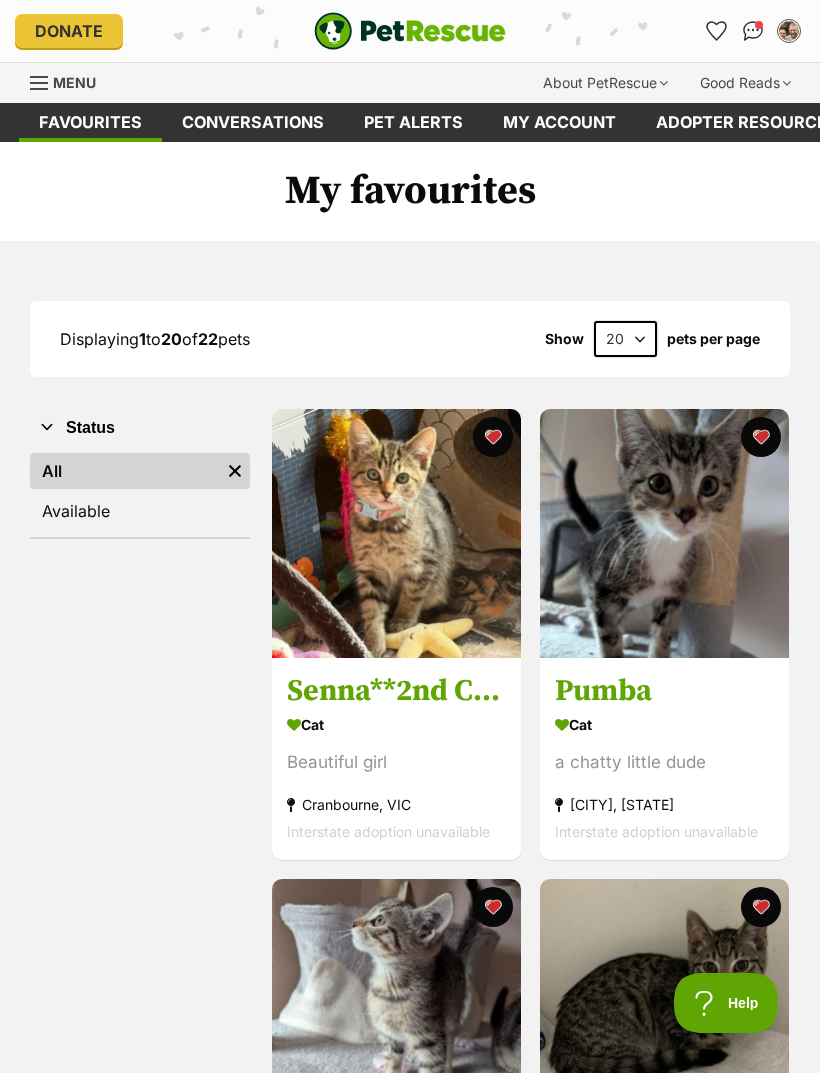 click on "Conversations" at bounding box center (253, 122) 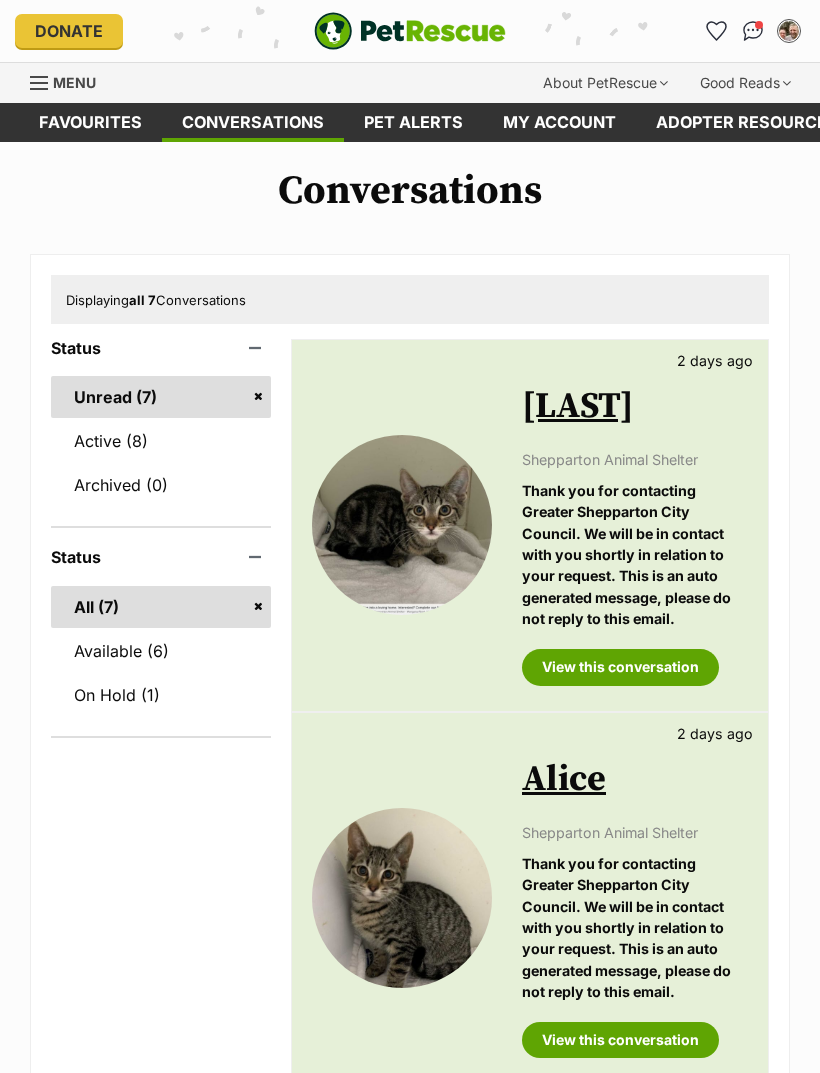 scroll, scrollTop: 0, scrollLeft: 0, axis: both 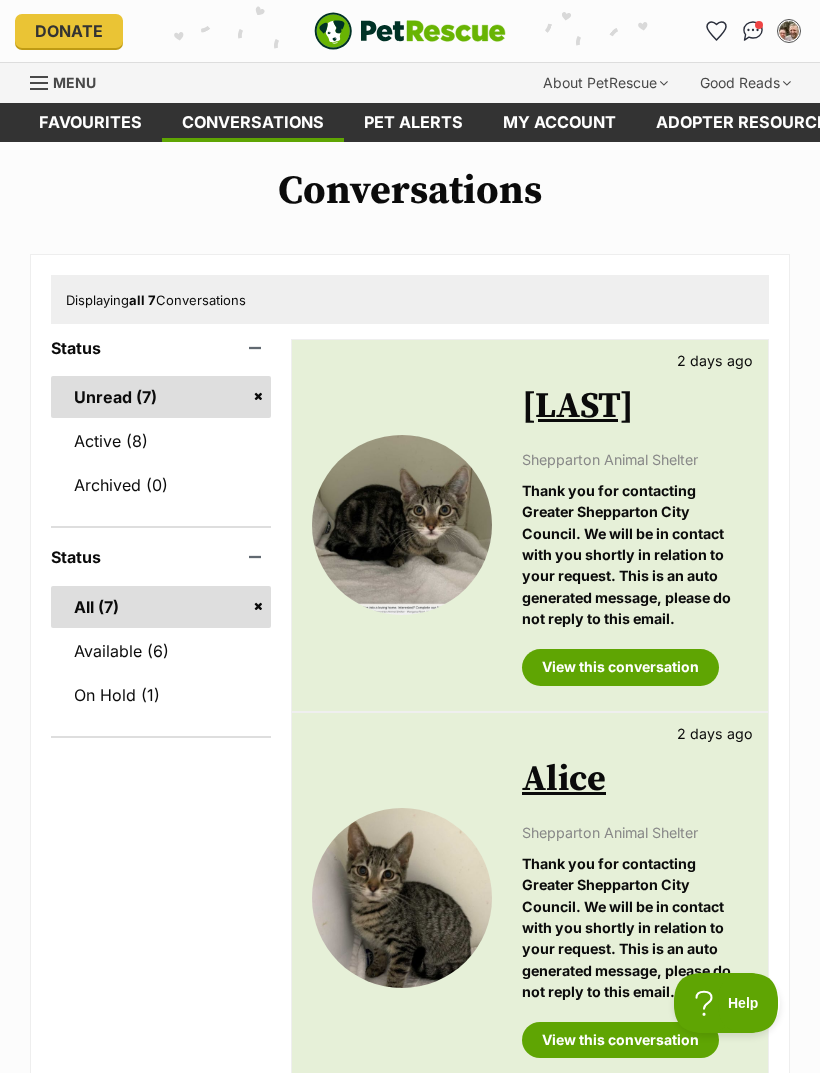 click on "Active (8)" at bounding box center [161, 441] 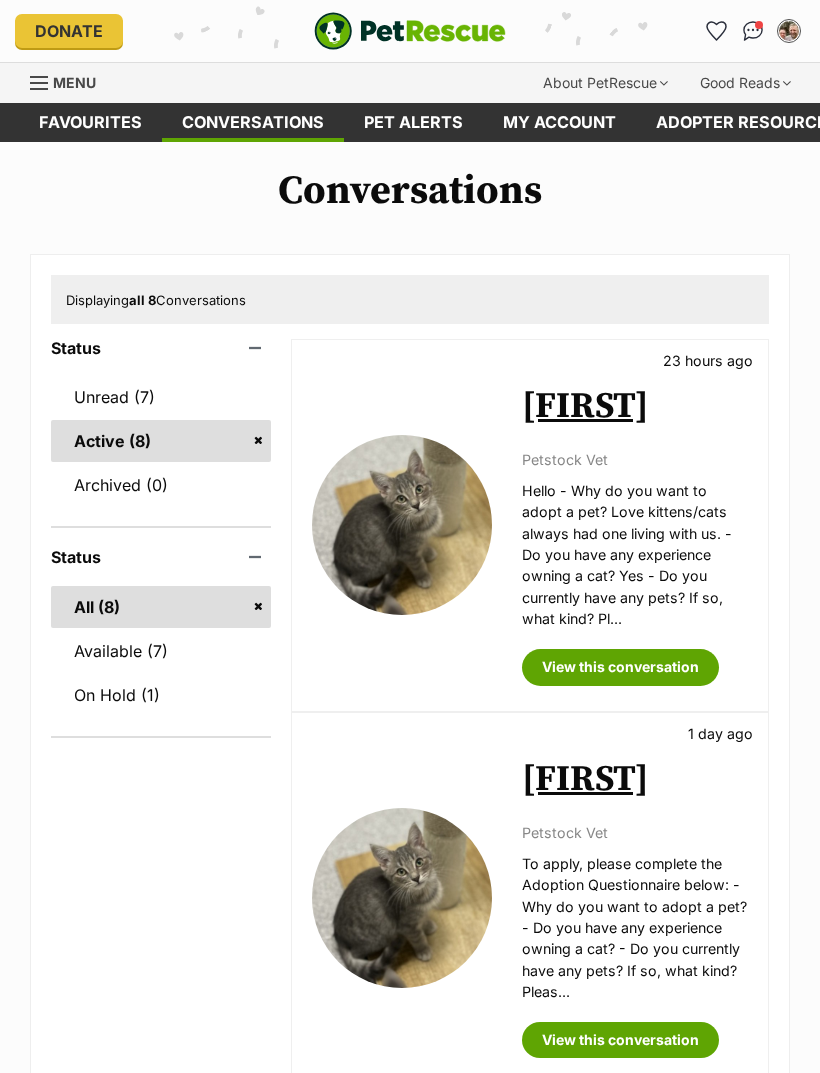 scroll, scrollTop: 0, scrollLeft: 0, axis: both 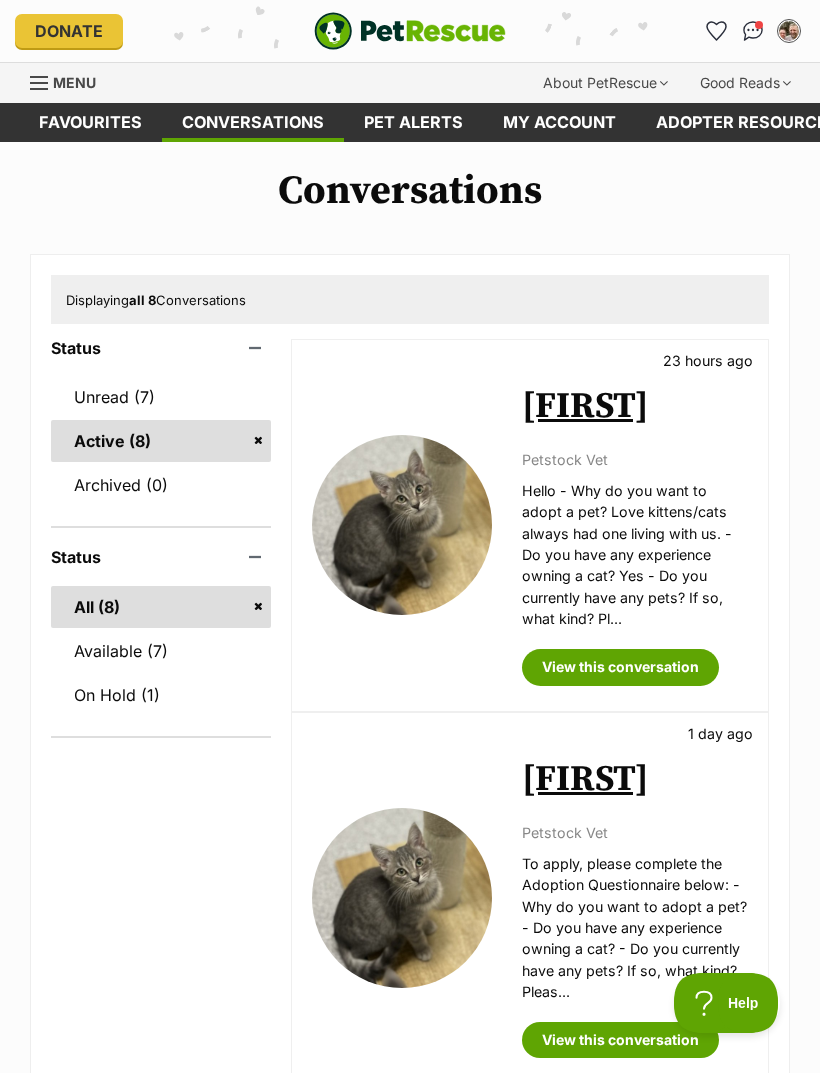 click on "Unread (7)" at bounding box center [161, 397] 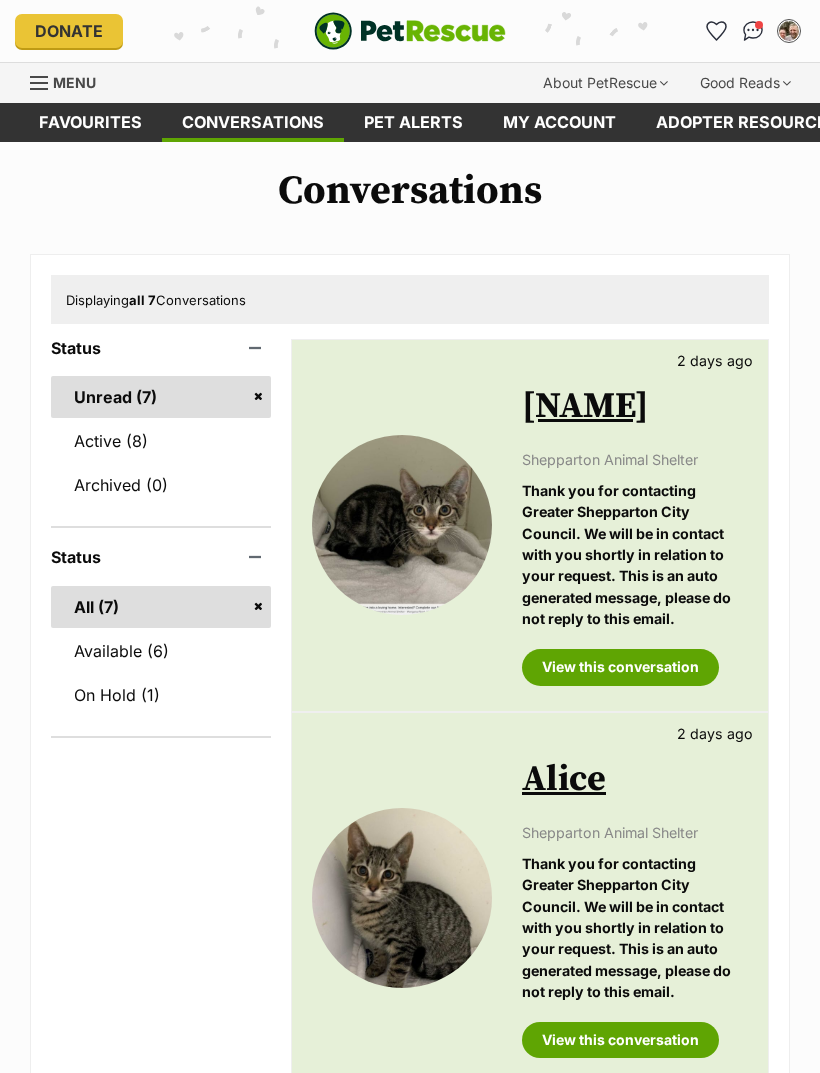 scroll, scrollTop: 0, scrollLeft: 0, axis: both 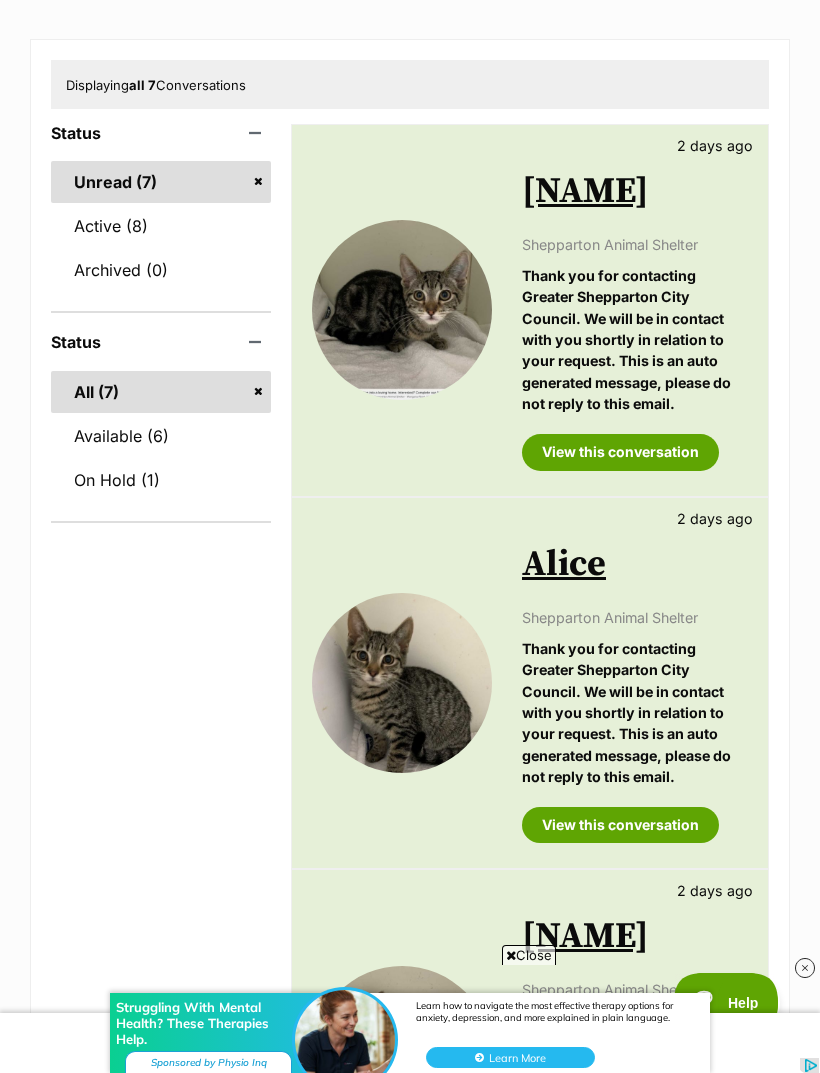 click on "View this conversation" at bounding box center [620, 452] 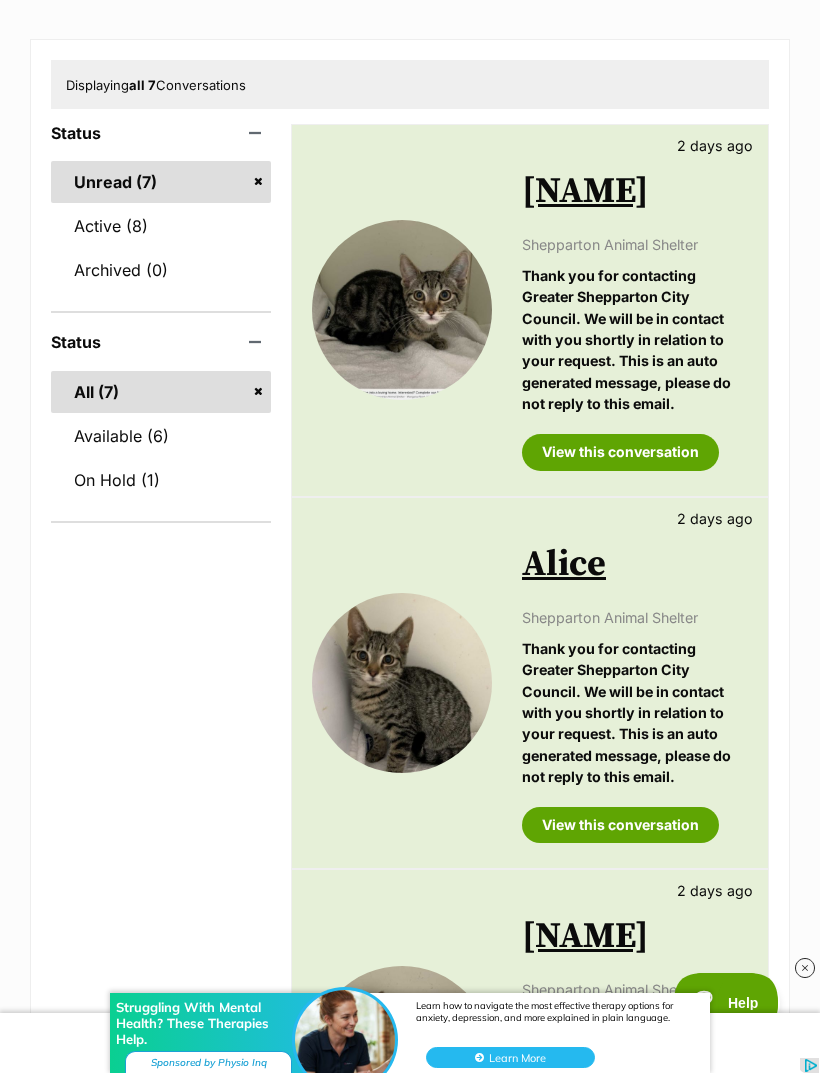 scroll, scrollTop: 279, scrollLeft: 0, axis: vertical 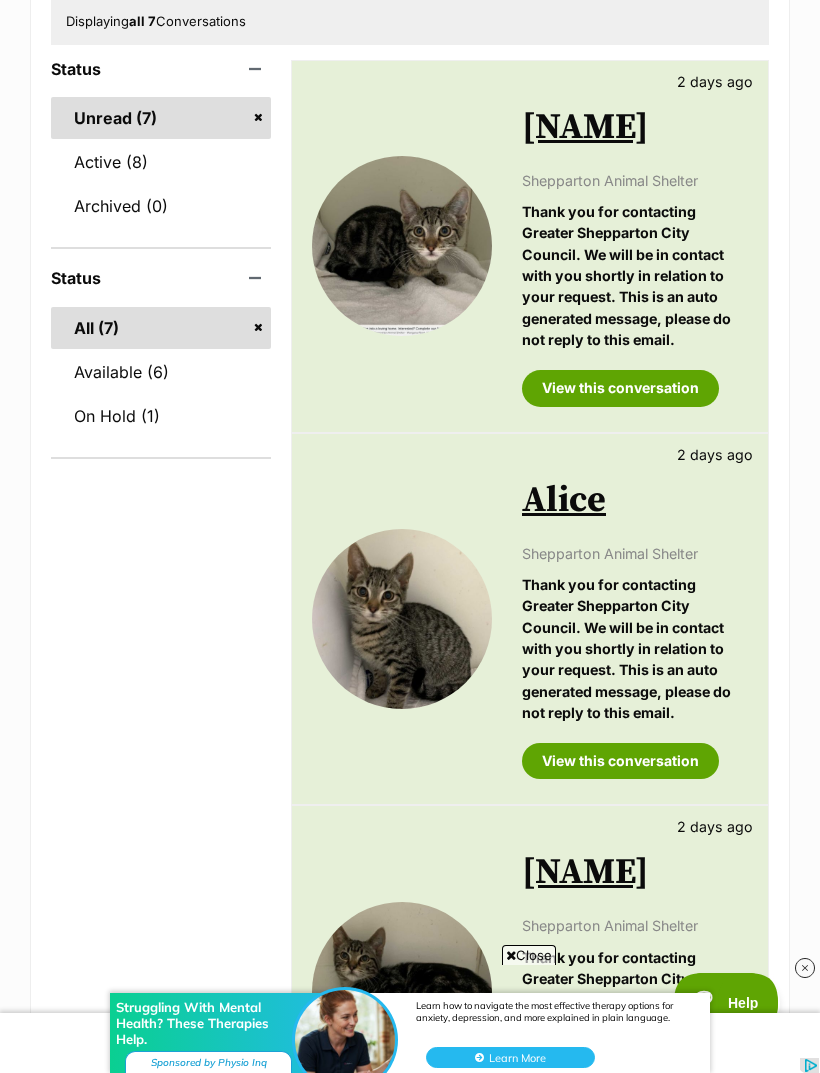 click on "View this conversation" at bounding box center [620, 761] 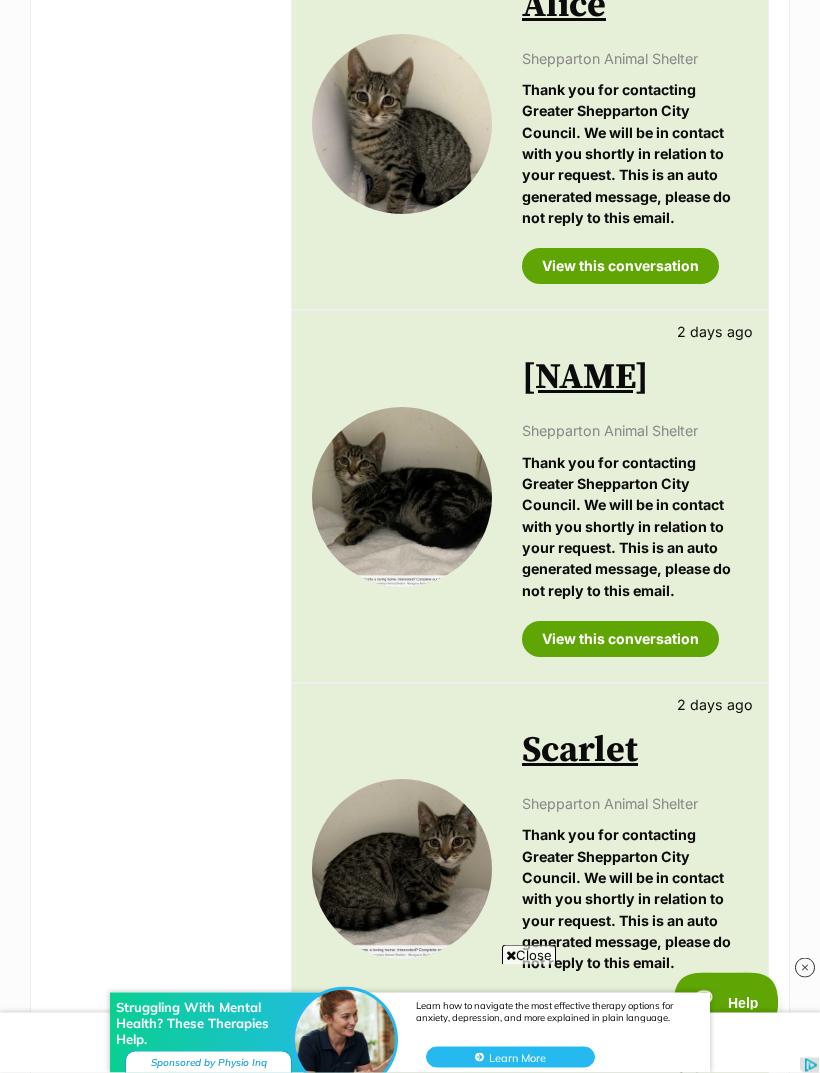 scroll, scrollTop: 772, scrollLeft: 0, axis: vertical 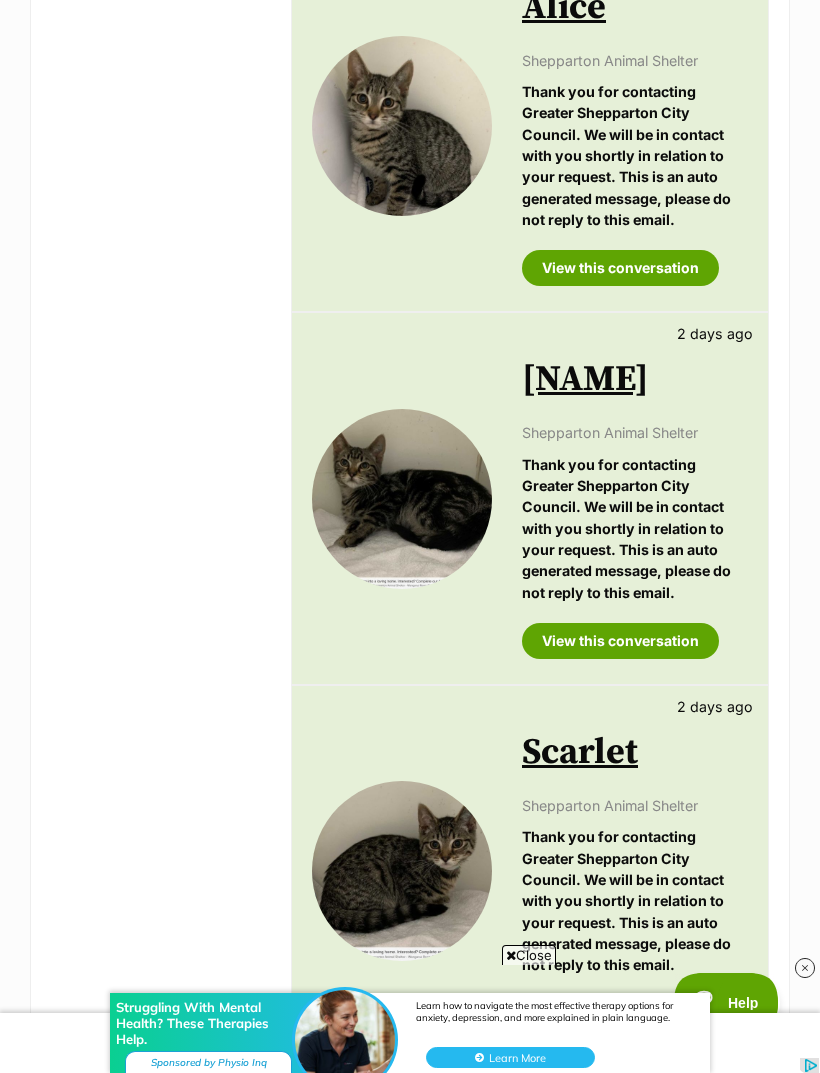 click on "View this conversation" at bounding box center [620, 641] 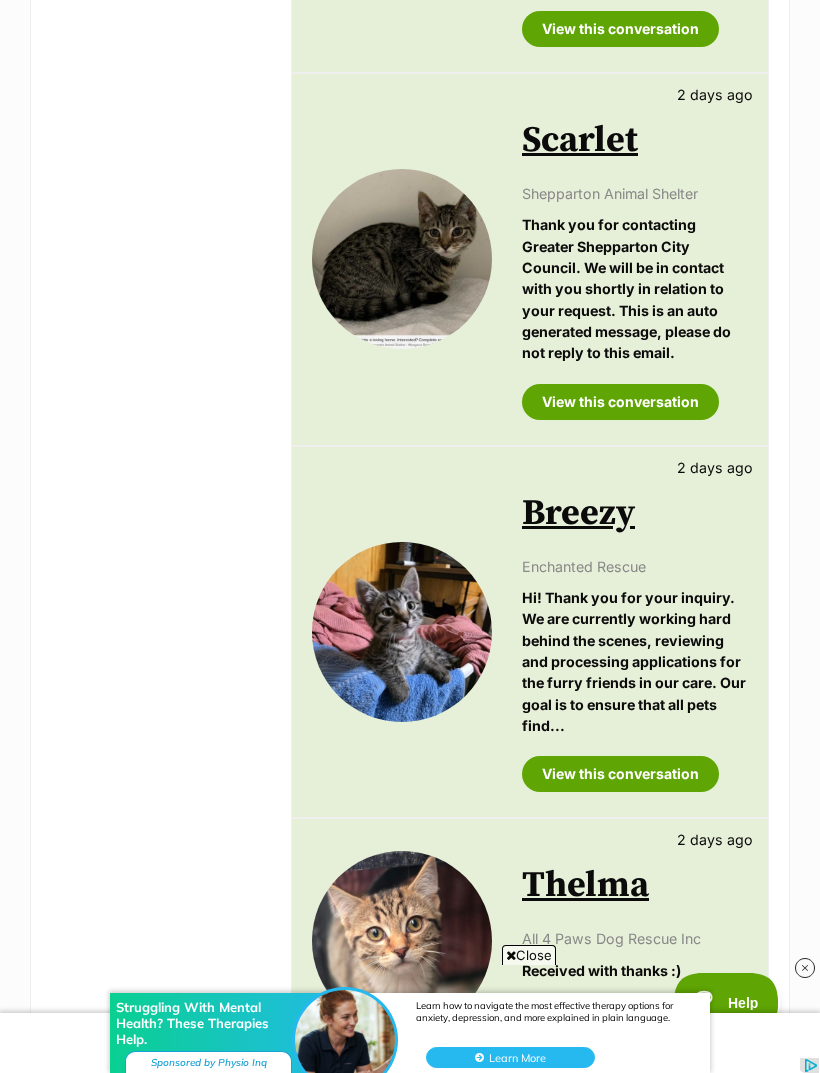 scroll, scrollTop: 0, scrollLeft: 0, axis: both 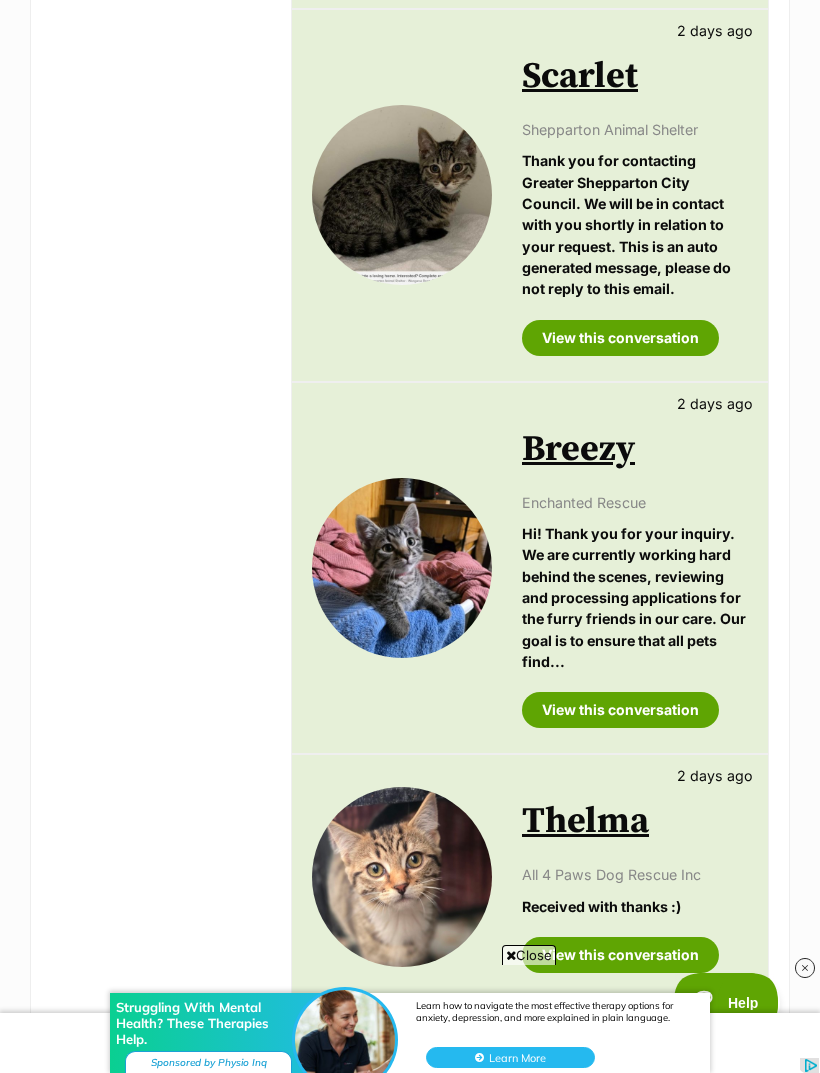click on "View this conversation" at bounding box center [620, 710] 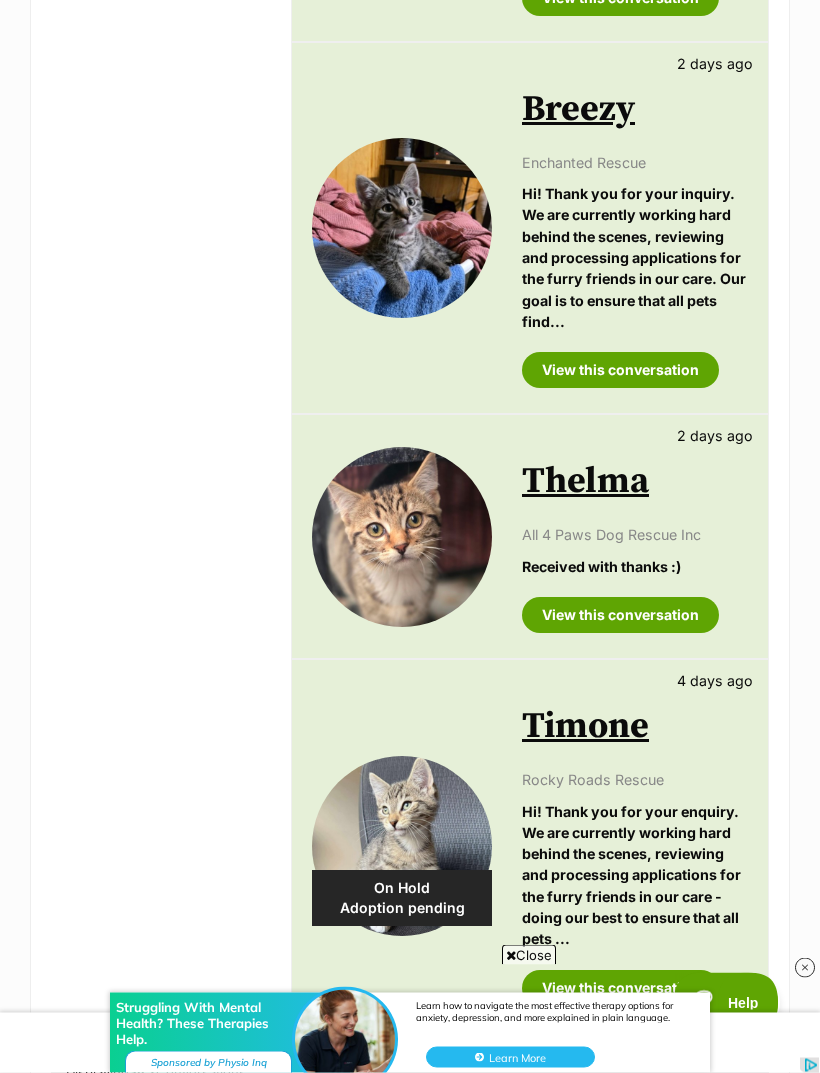 scroll, scrollTop: 1790, scrollLeft: 0, axis: vertical 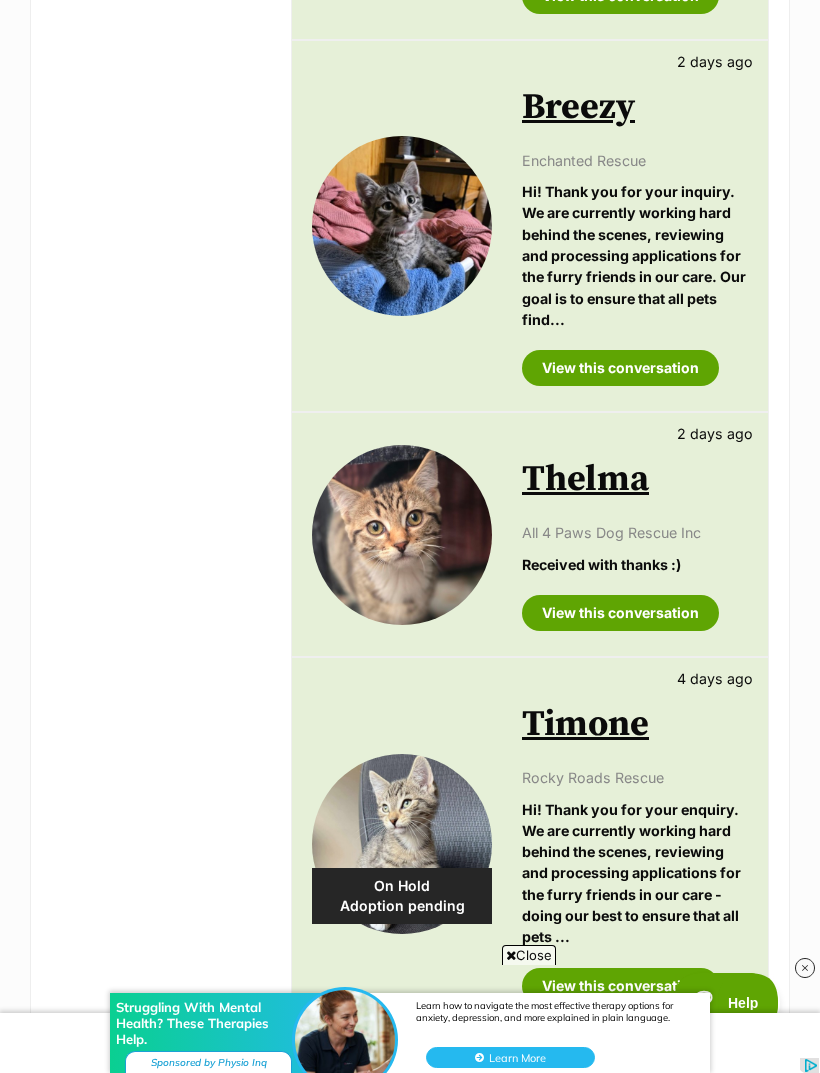 click on "Thelma" at bounding box center [585, 479] 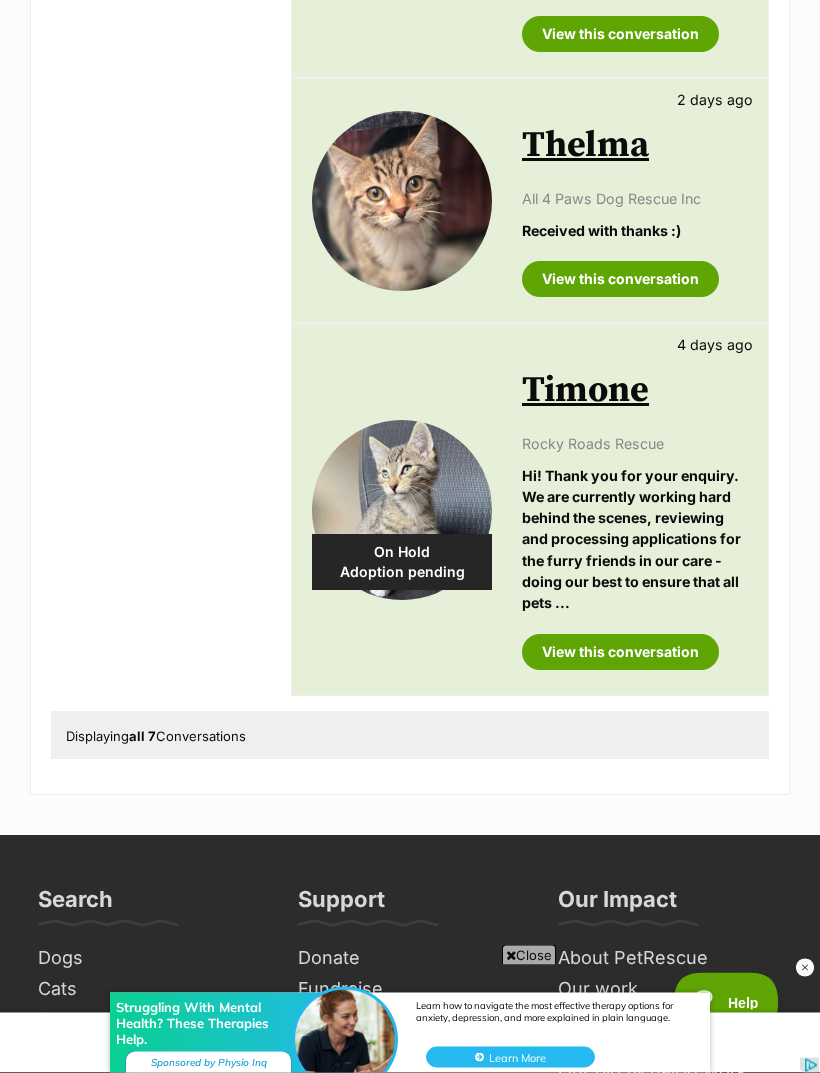 scroll, scrollTop: 2124, scrollLeft: 0, axis: vertical 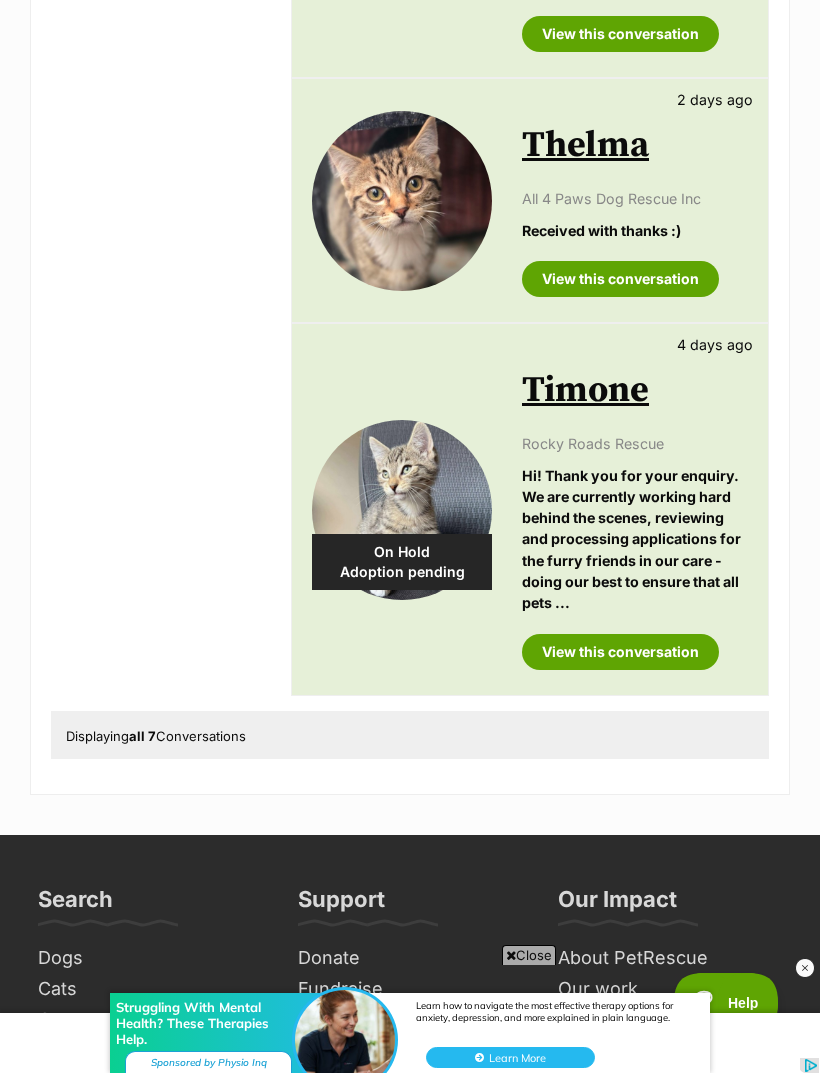 click on "View this conversation" at bounding box center [620, 652] 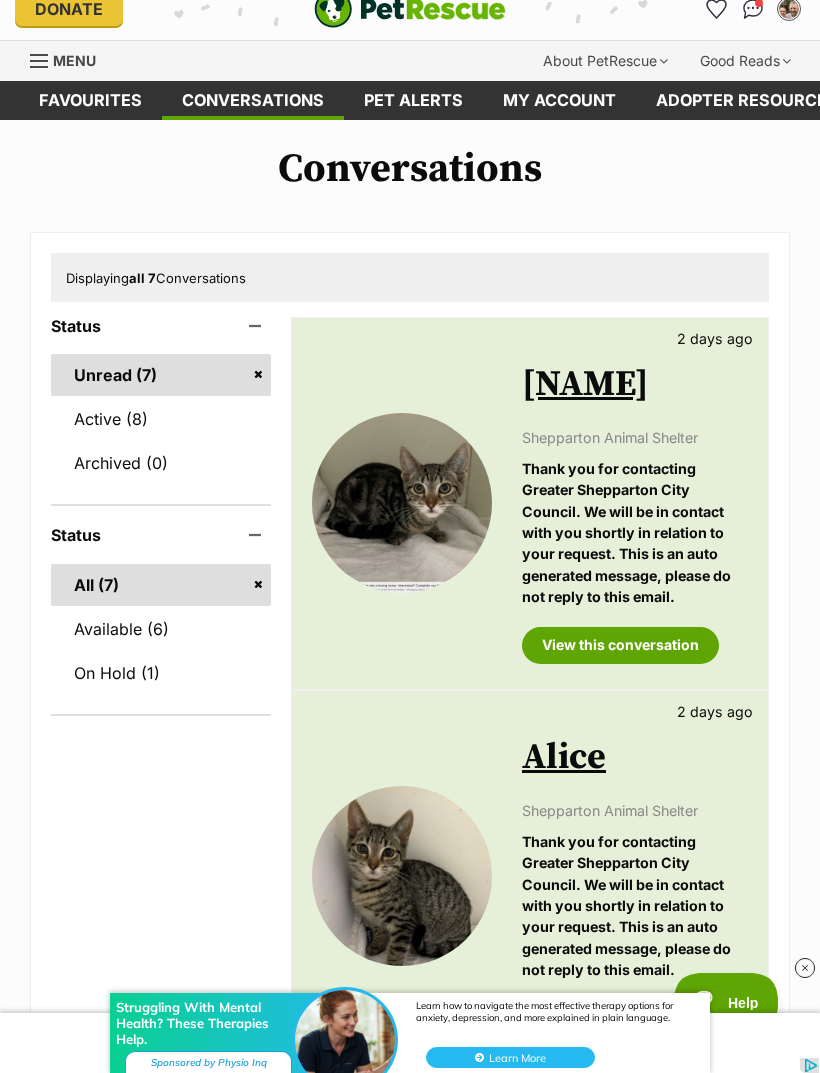 scroll, scrollTop: 0, scrollLeft: 0, axis: both 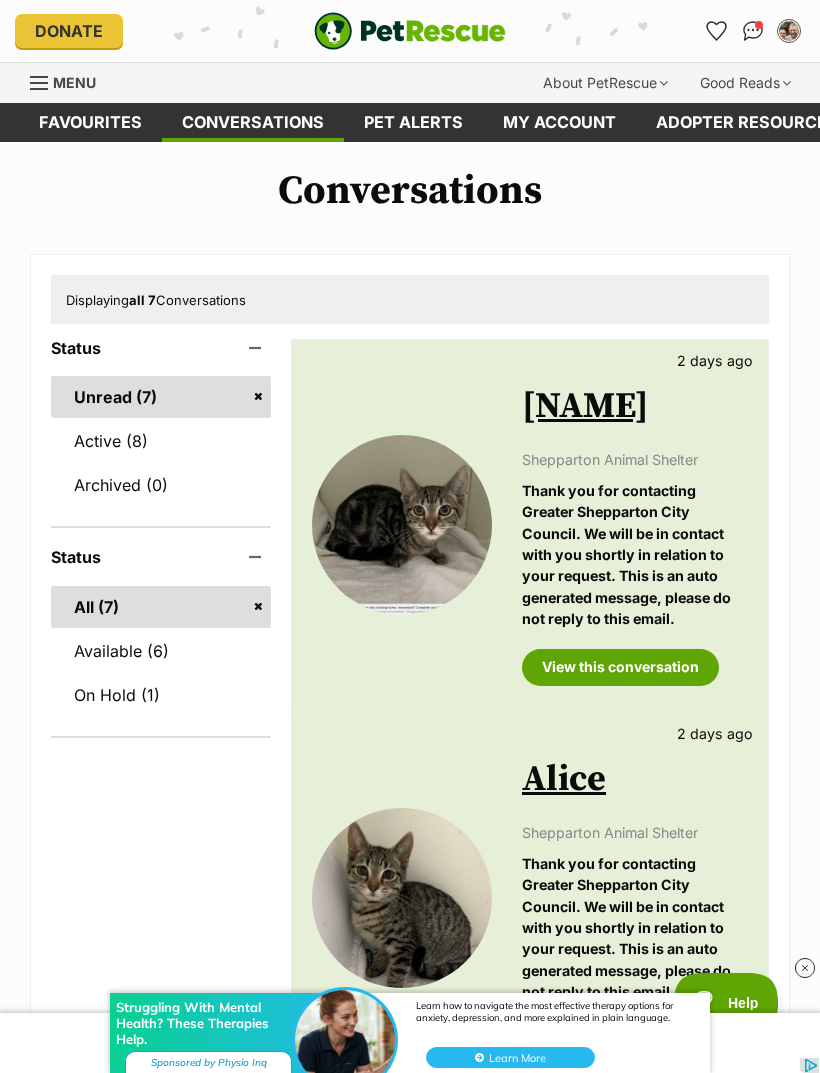 click on "Active (8)" at bounding box center [161, 441] 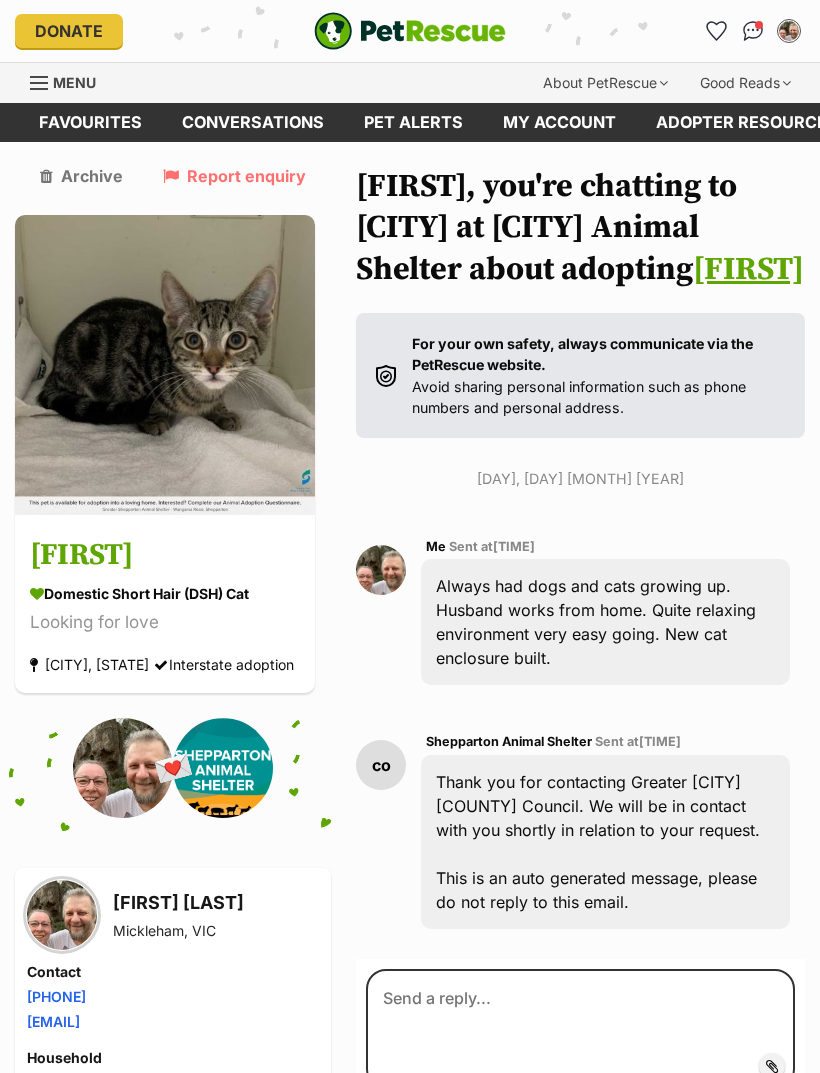 scroll, scrollTop: 18, scrollLeft: 0, axis: vertical 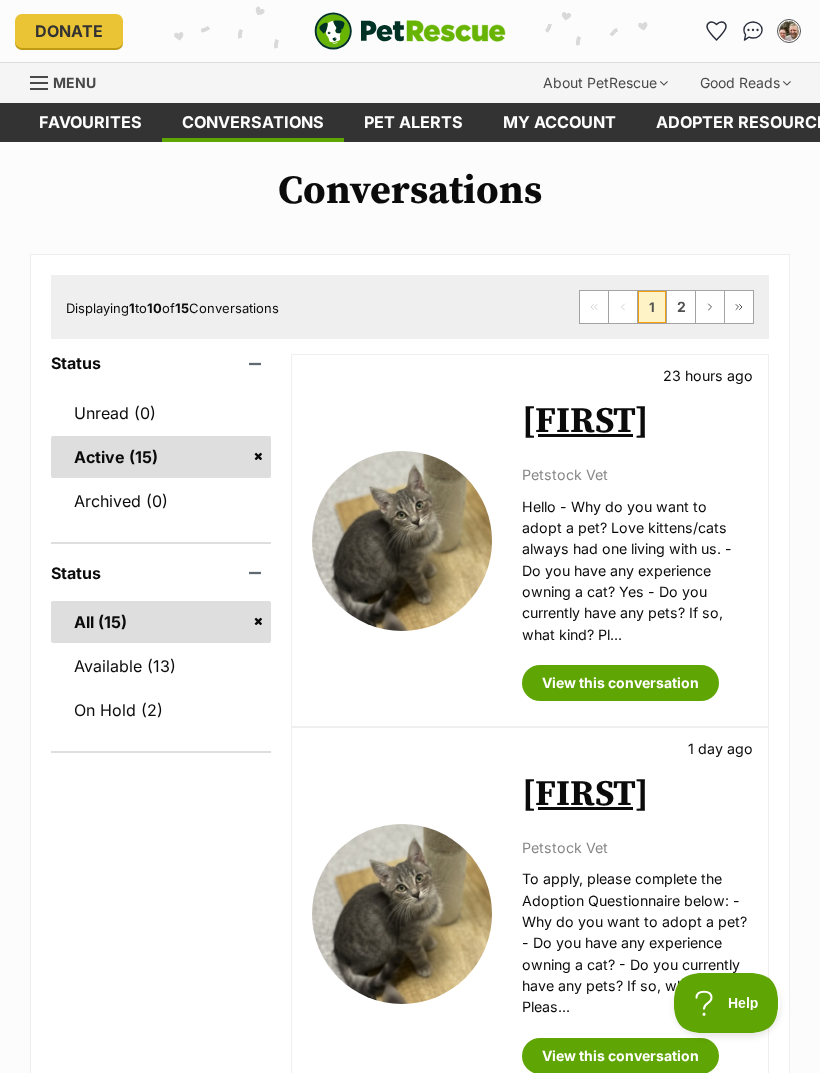 click on "2" at bounding box center [681, 307] 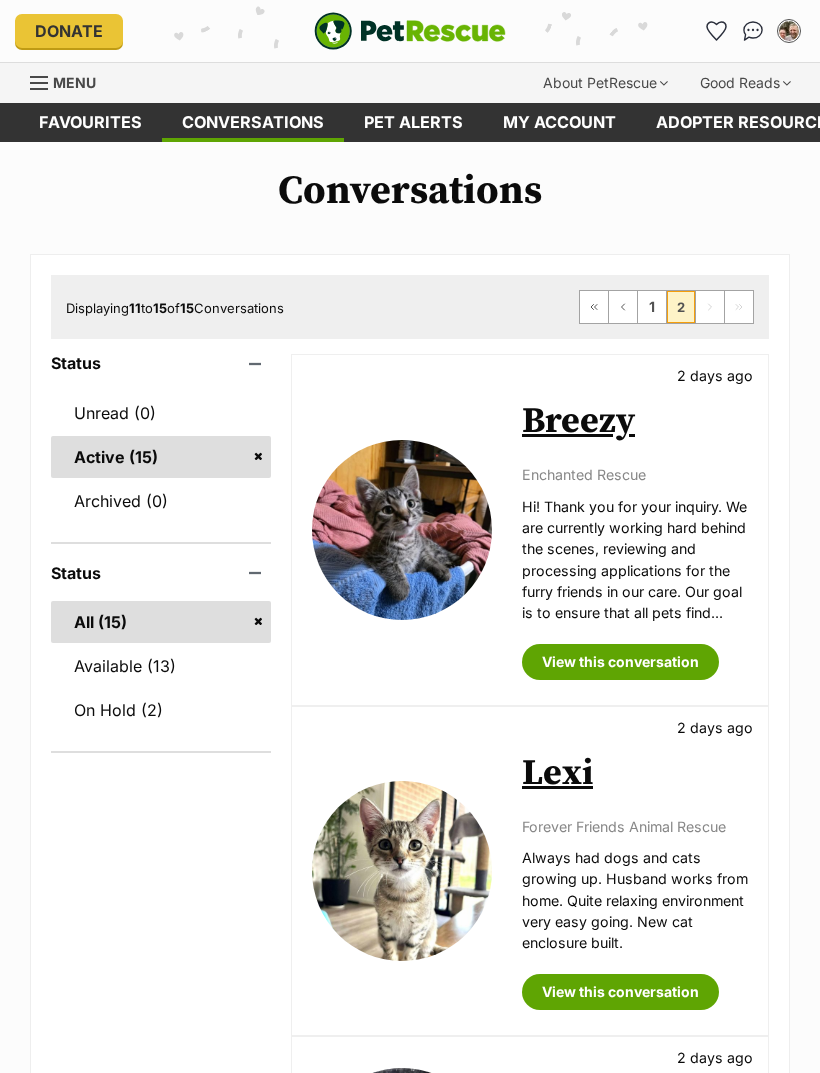 scroll, scrollTop: 0, scrollLeft: 0, axis: both 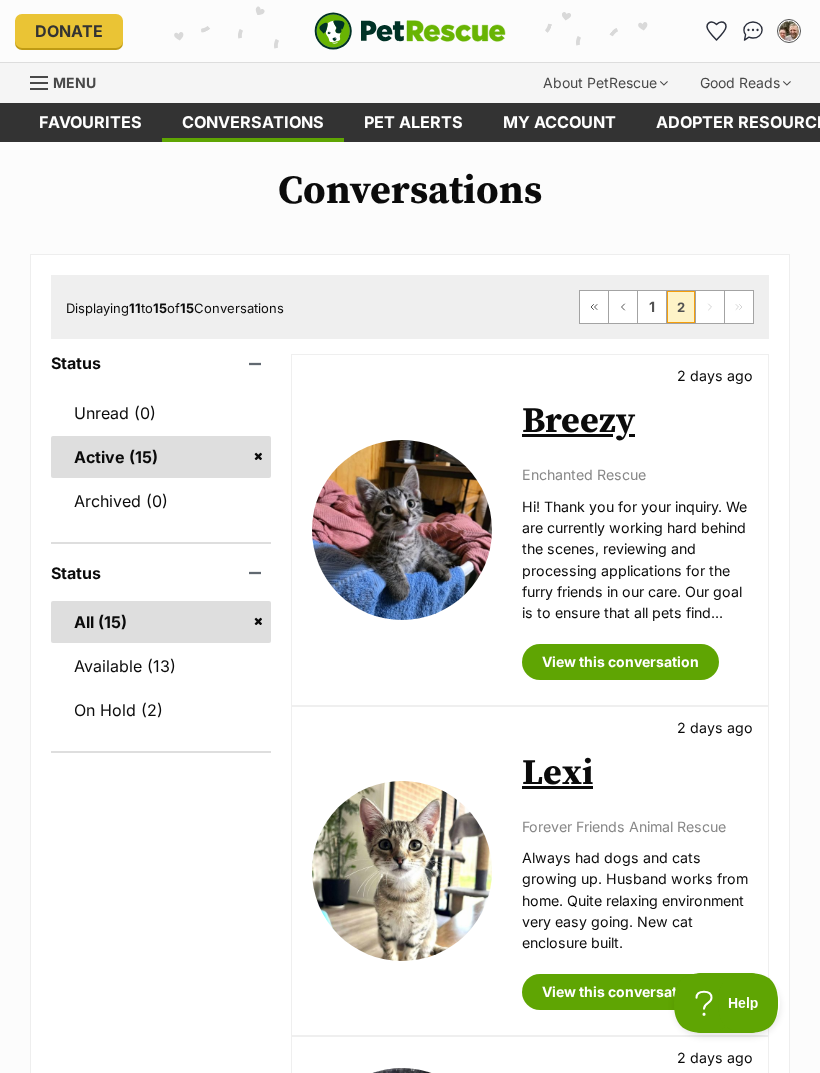 click on "Menu" at bounding box center (70, 81) 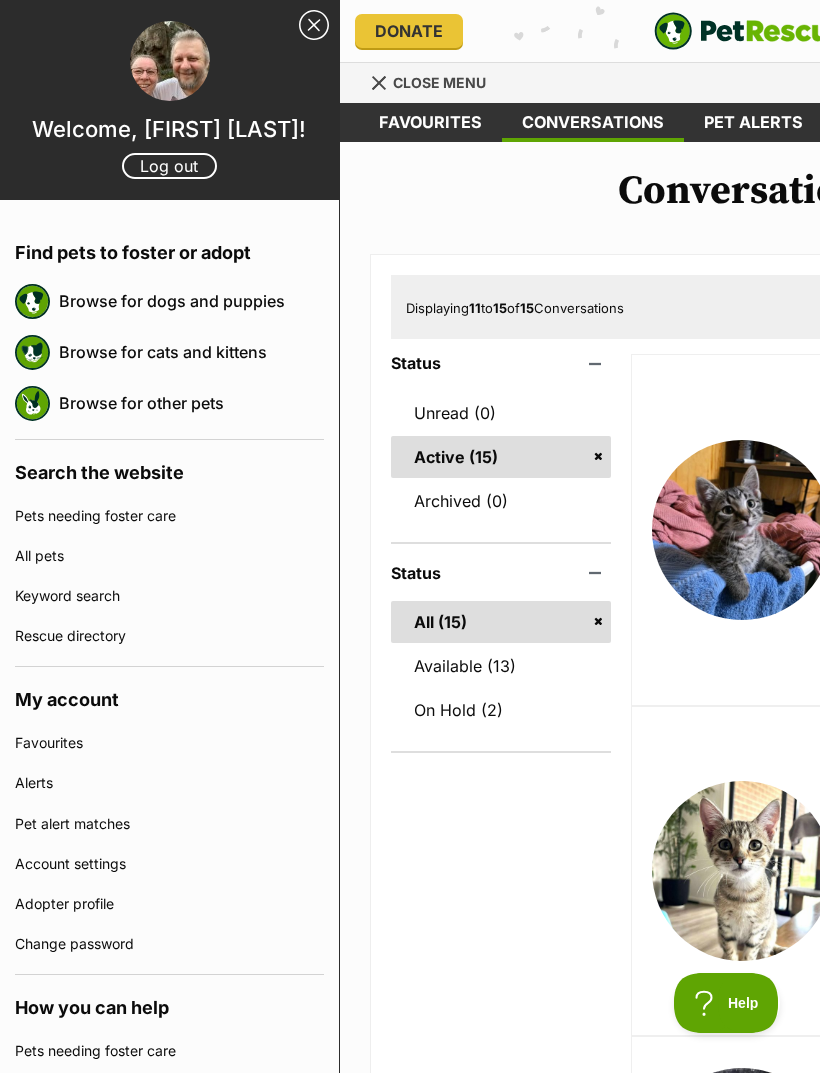 click on "Browse for cats and kittens" at bounding box center (191, 352) 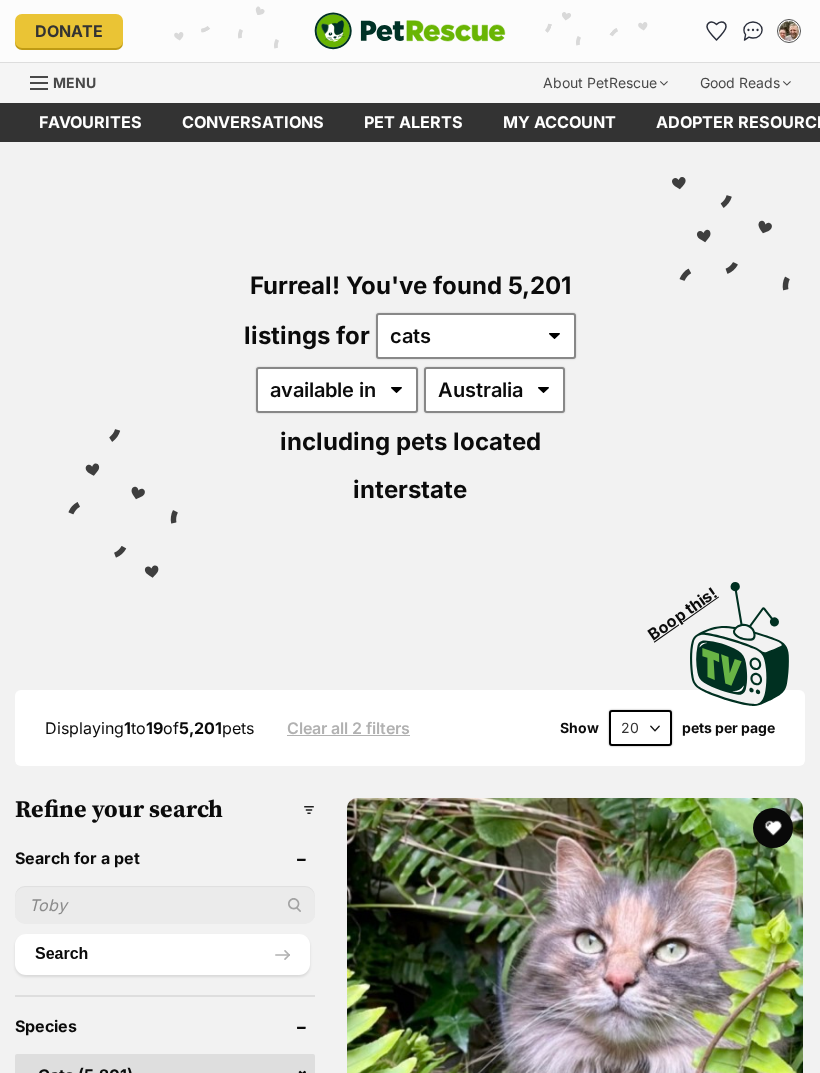 scroll, scrollTop: 0, scrollLeft: 0, axis: both 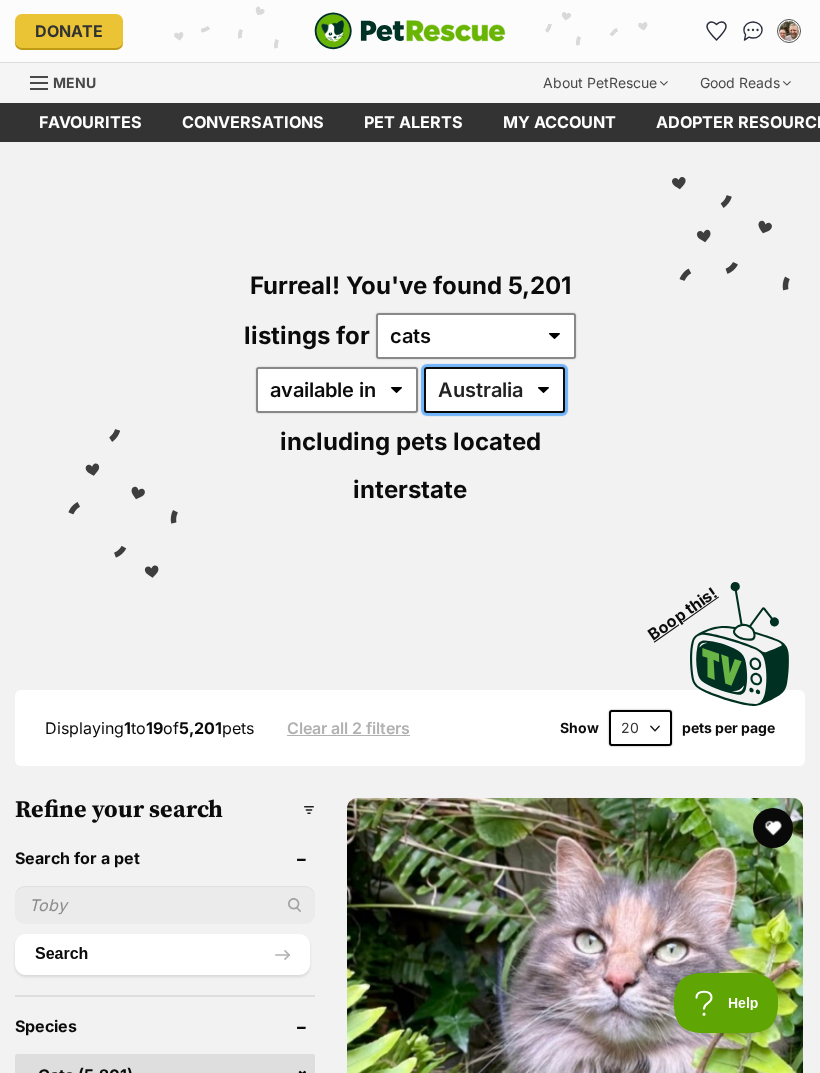 click on "Australia
ACT
NSW
NT
QLD
SA
TAS
VIC
WA" at bounding box center [494, 390] 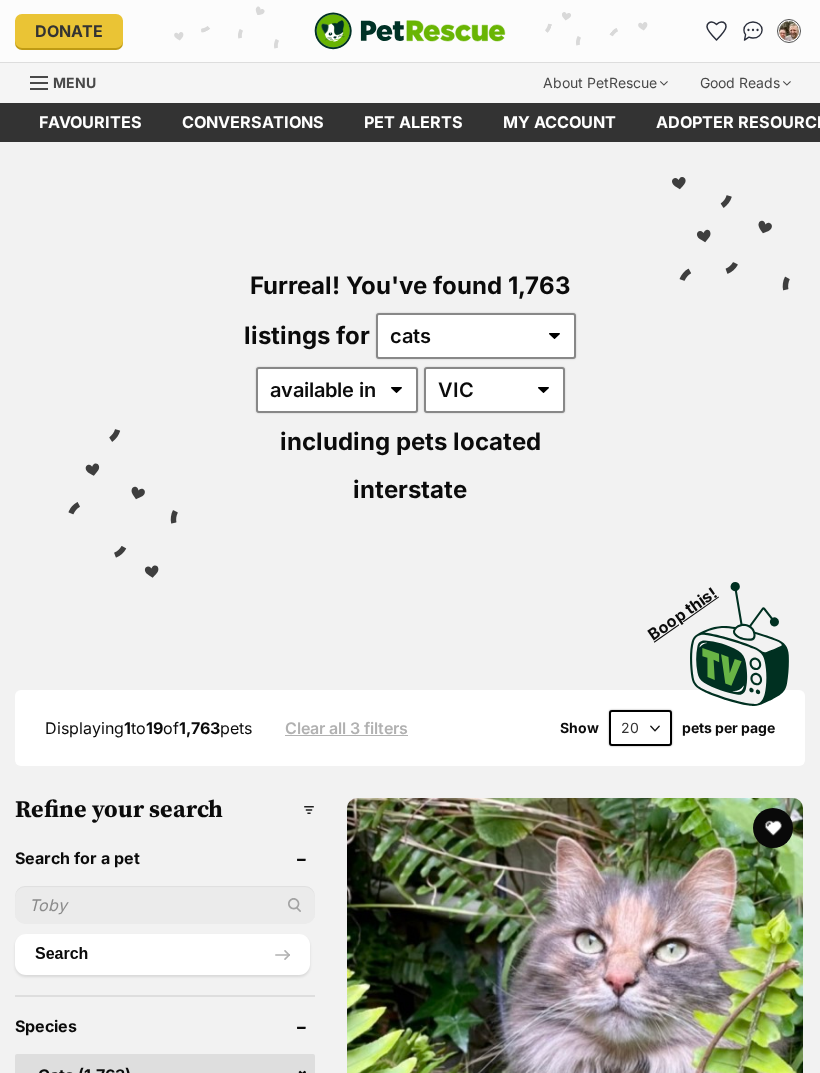 scroll, scrollTop: 0, scrollLeft: 0, axis: both 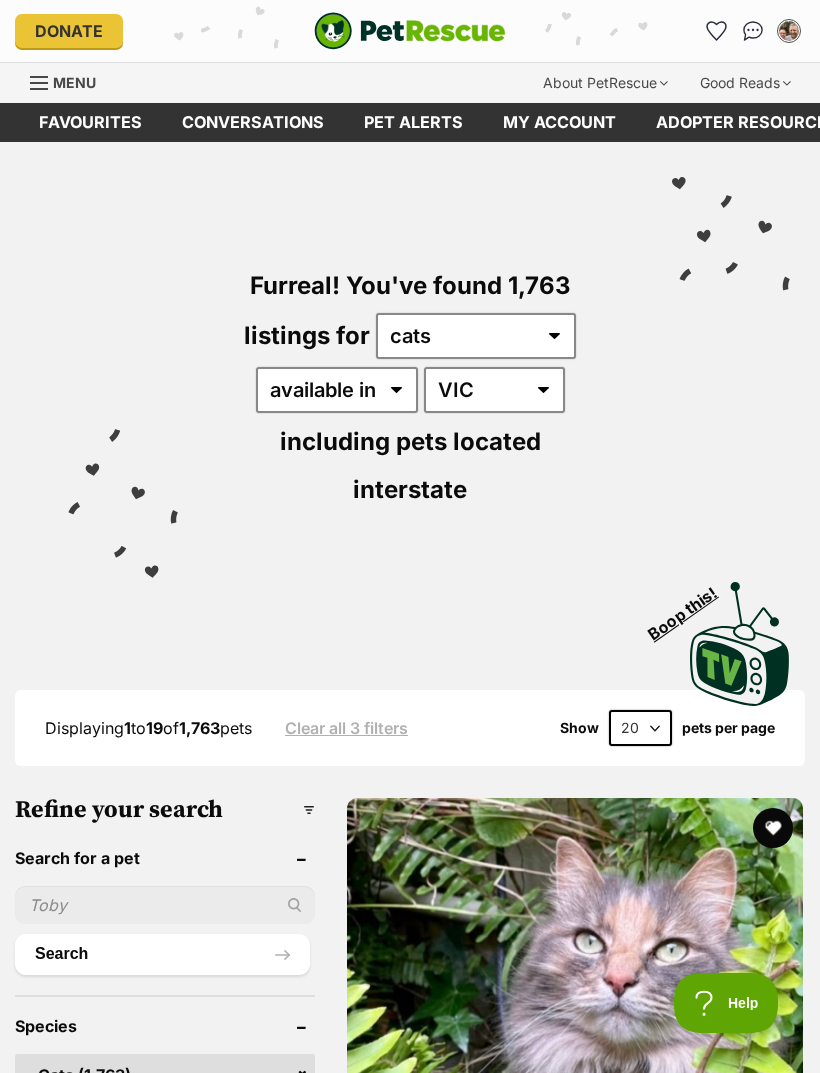 click on "20 40 60" at bounding box center (640, 728) 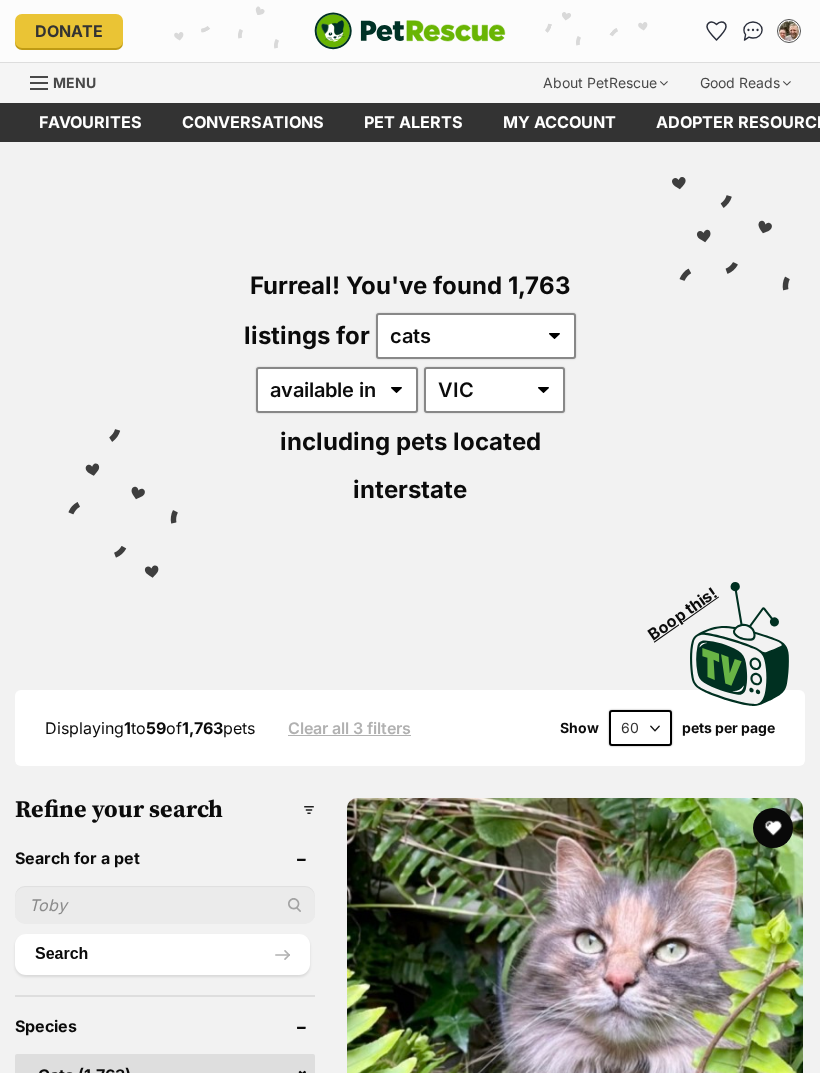 scroll, scrollTop: 0, scrollLeft: 0, axis: both 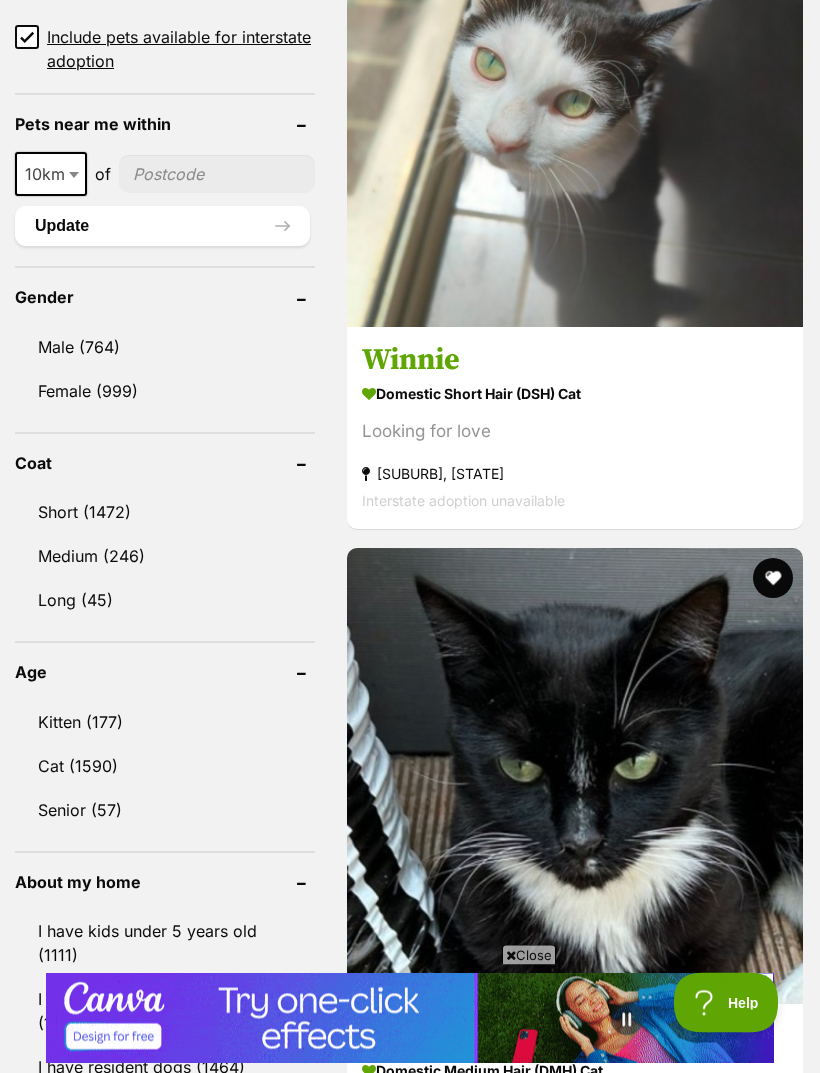click on "Kitten (177)" at bounding box center (165, 723) 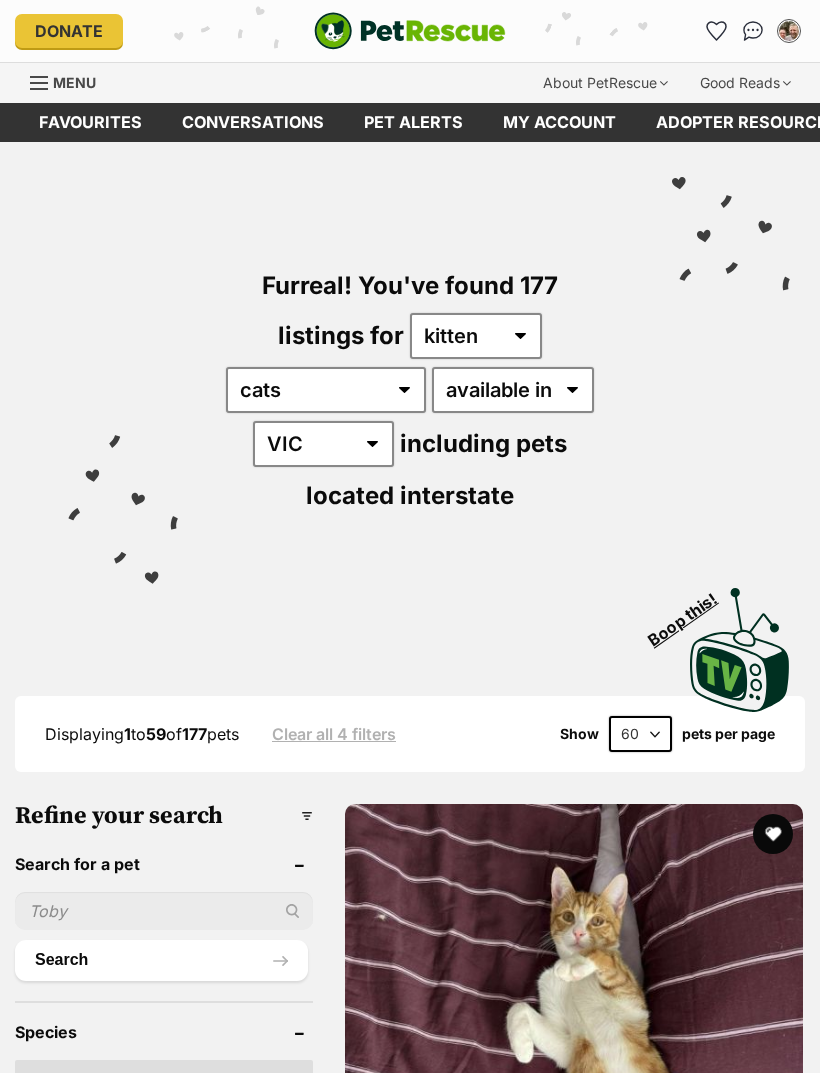 scroll, scrollTop: 0, scrollLeft: 0, axis: both 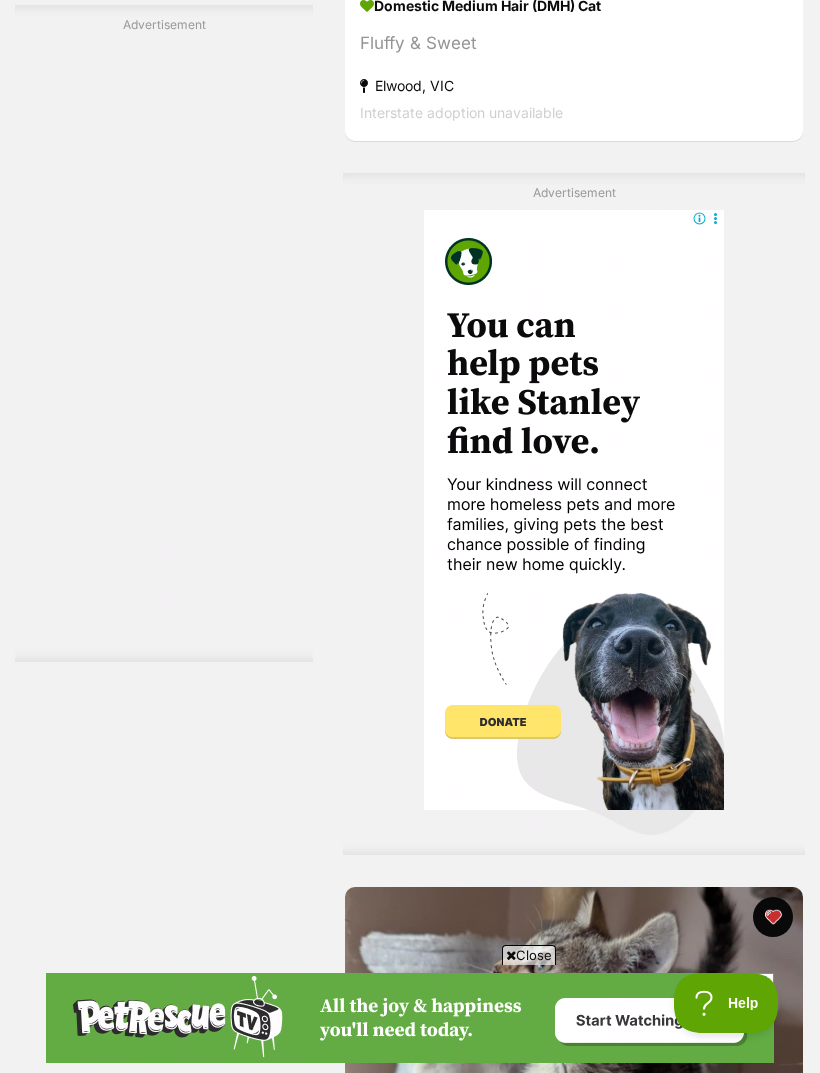 click on "Next" at bounding box center [574, 27494] 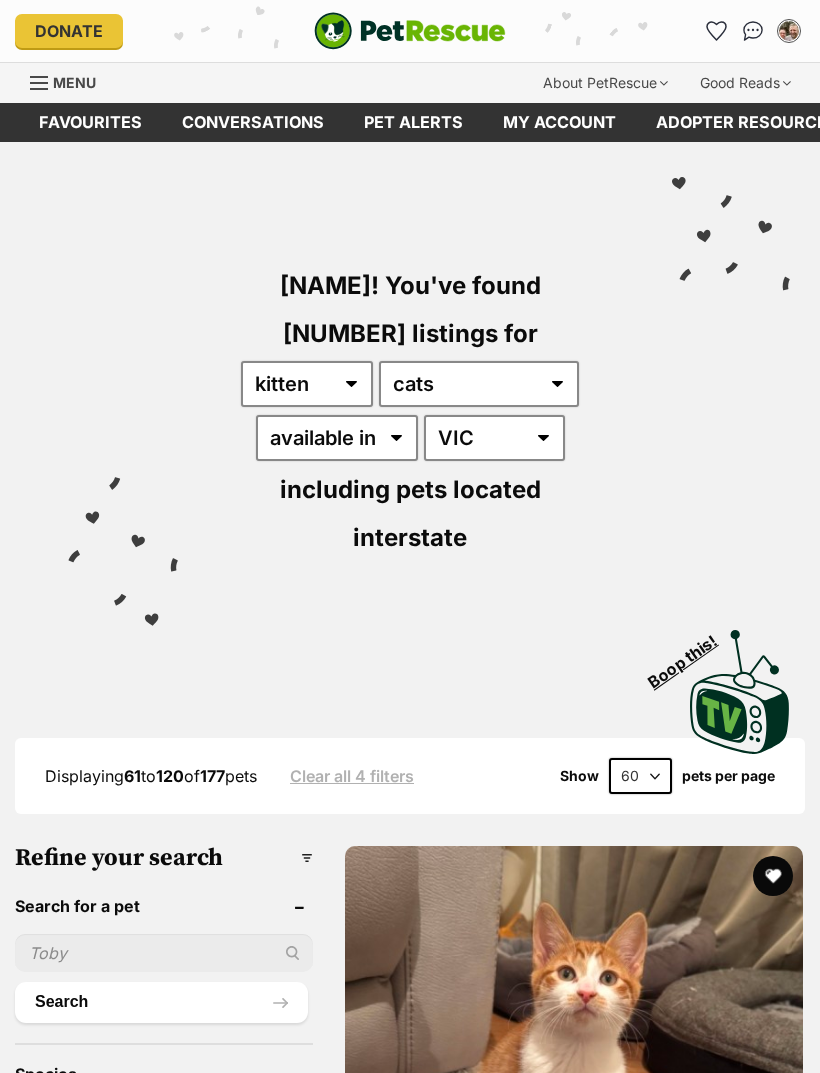 scroll, scrollTop: 0, scrollLeft: 0, axis: both 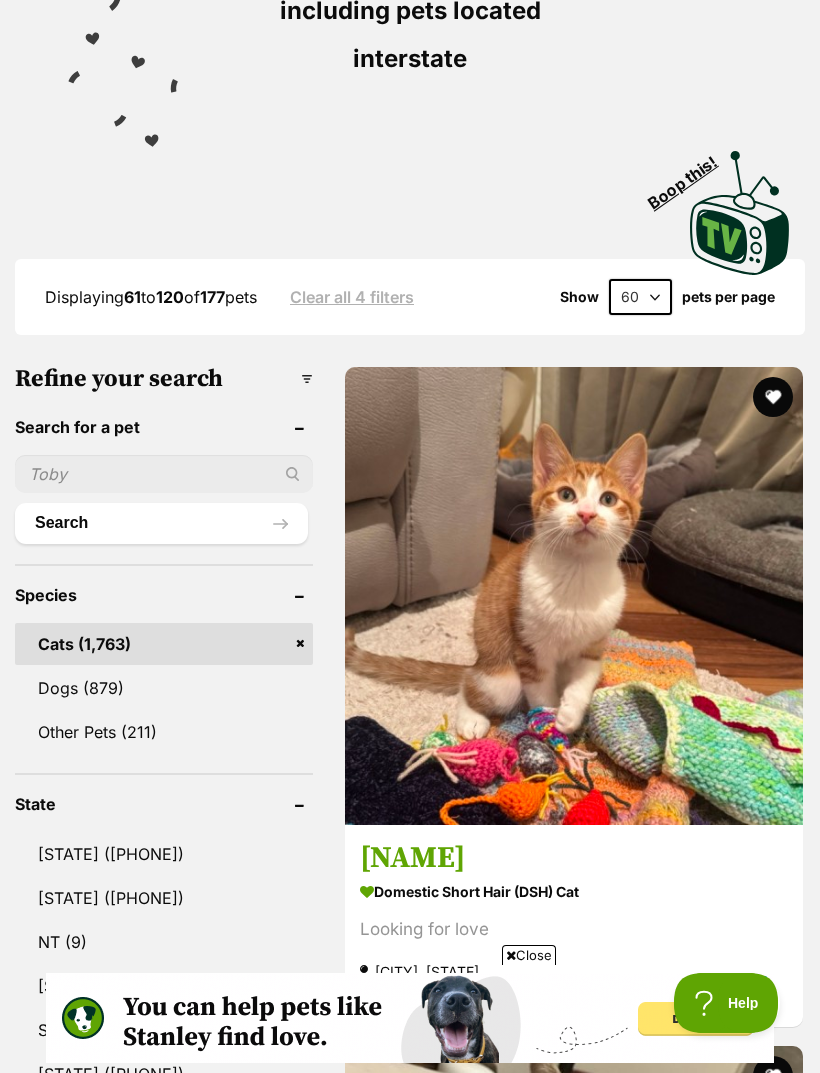 click on "Domestic Short Hair (DSH) Cat" at bounding box center (574, 1570) 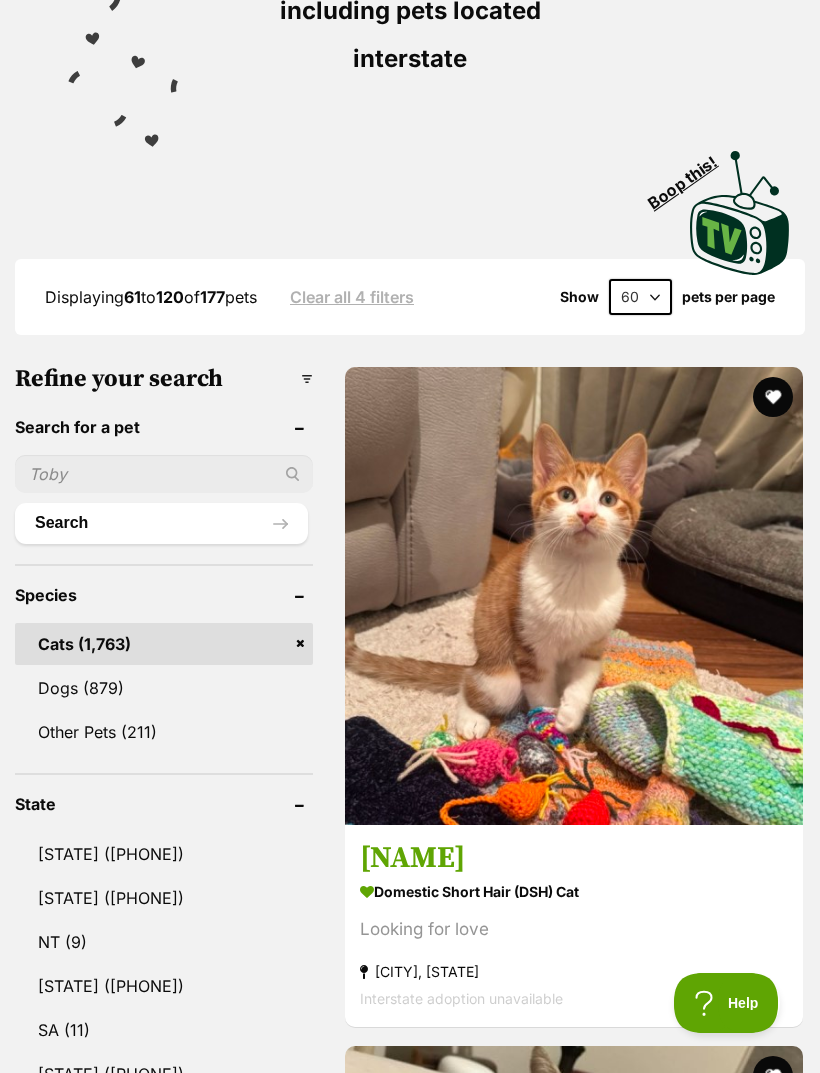 scroll, scrollTop: 543, scrollLeft: 0, axis: vertical 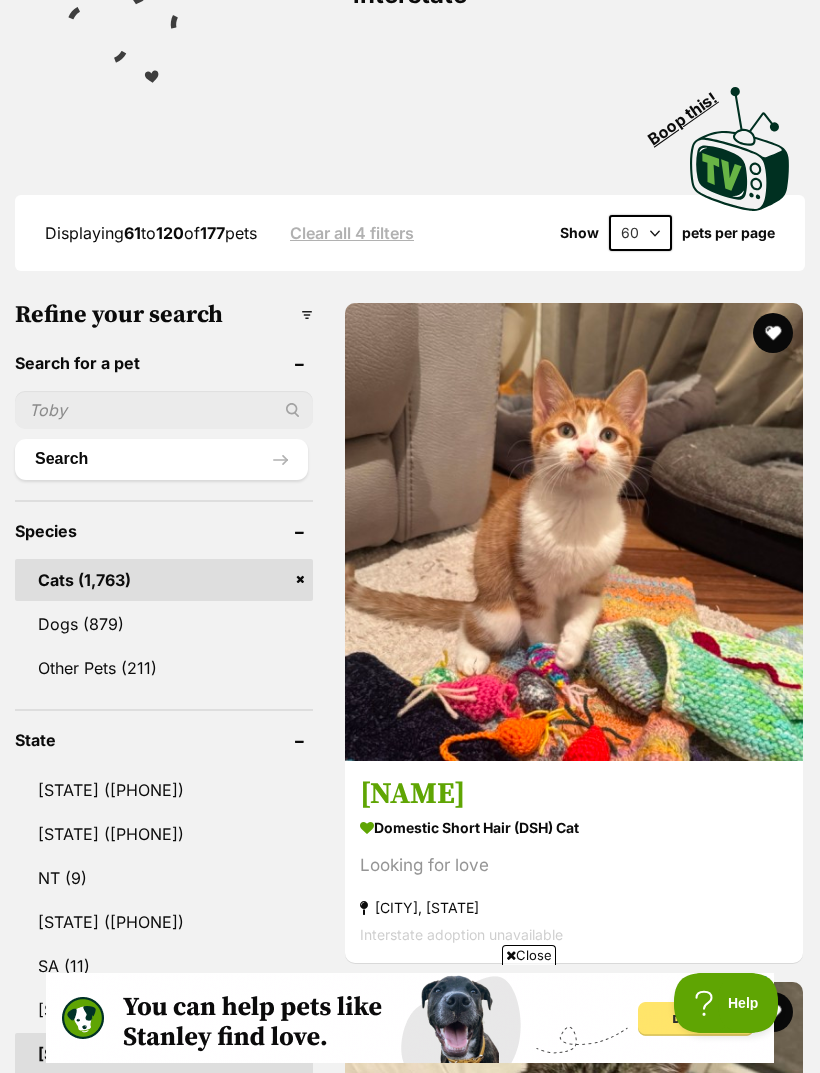 click at bounding box center [773, 1012] 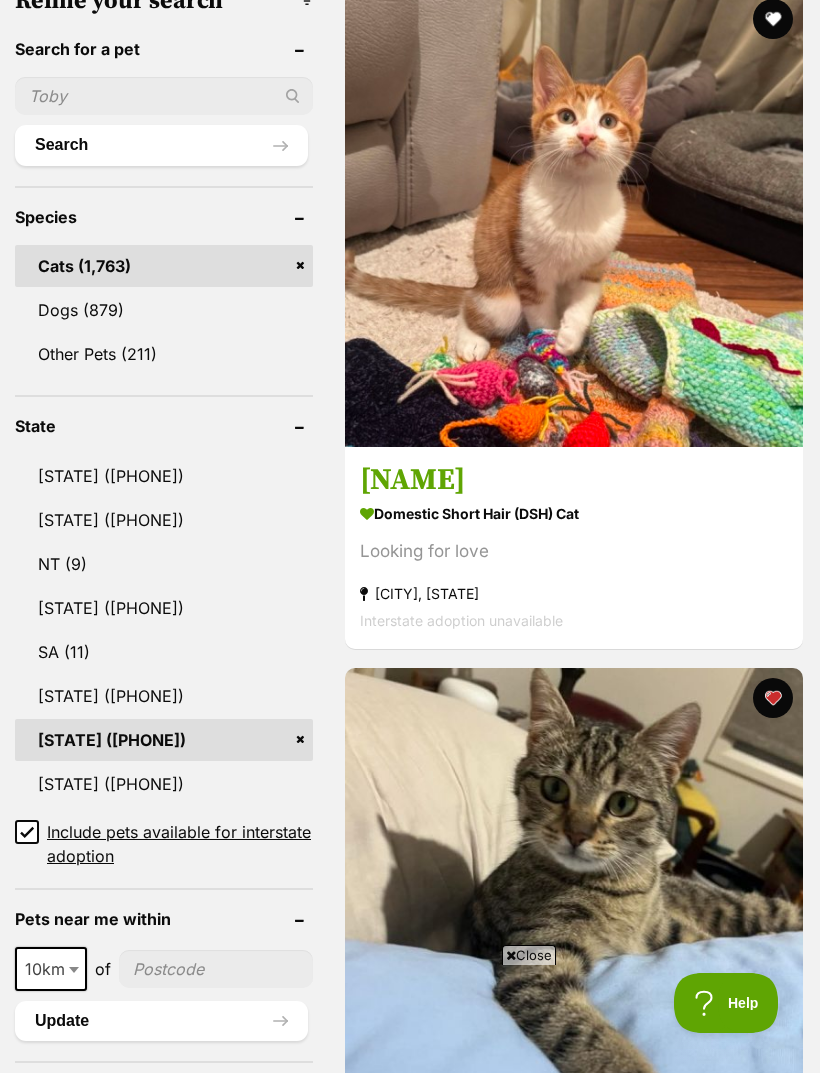 scroll, scrollTop: 0, scrollLeft: 0, axis: both 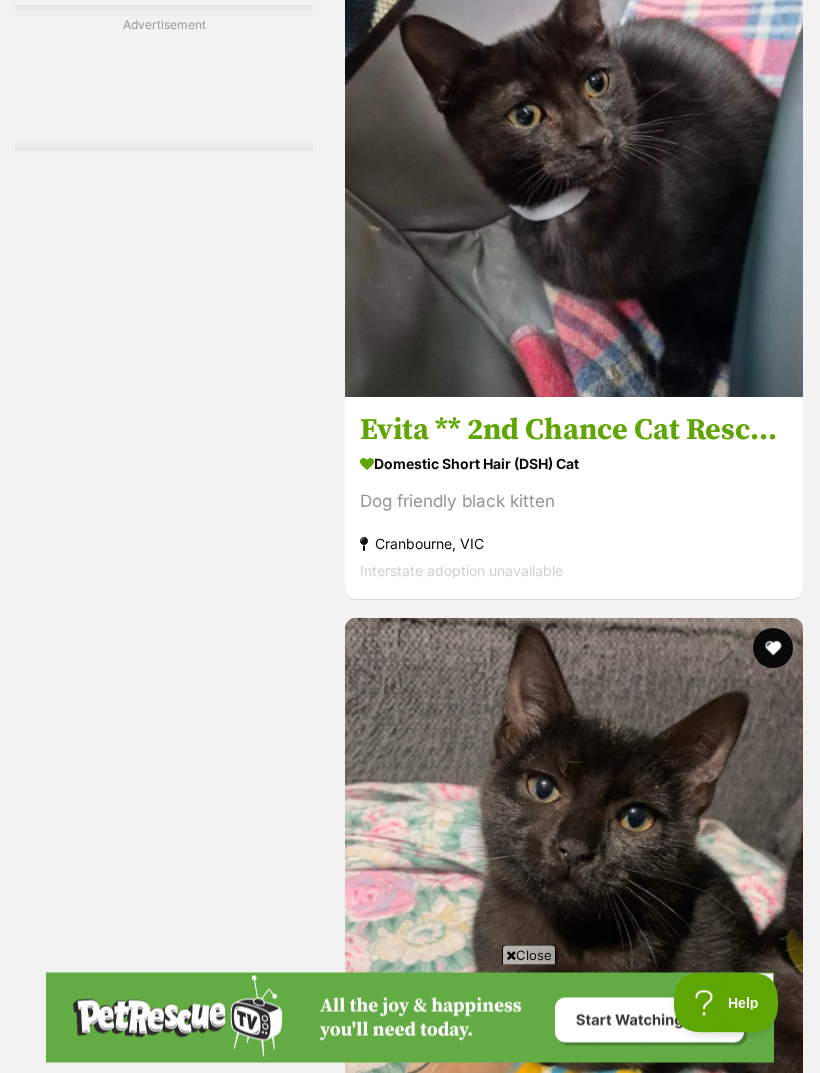 click at bounding box center (773, 15639) 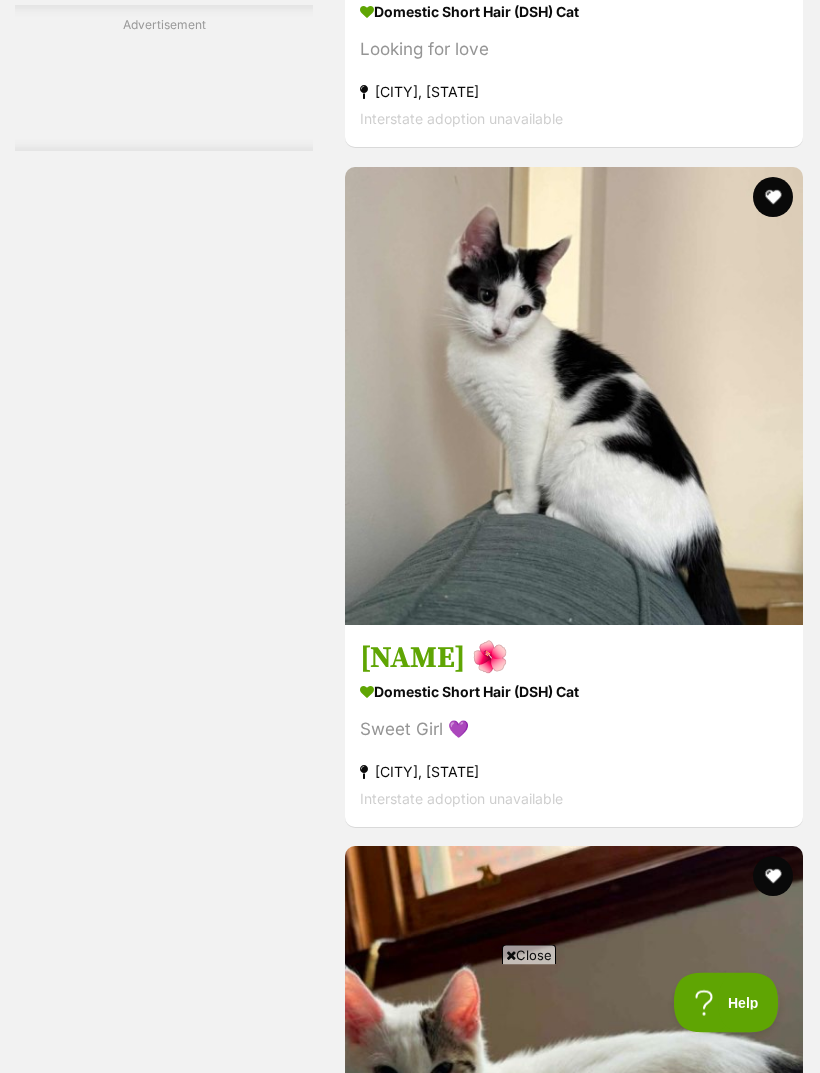 scroll, scrollTop: 0, scrollLeft: 0, axis: both 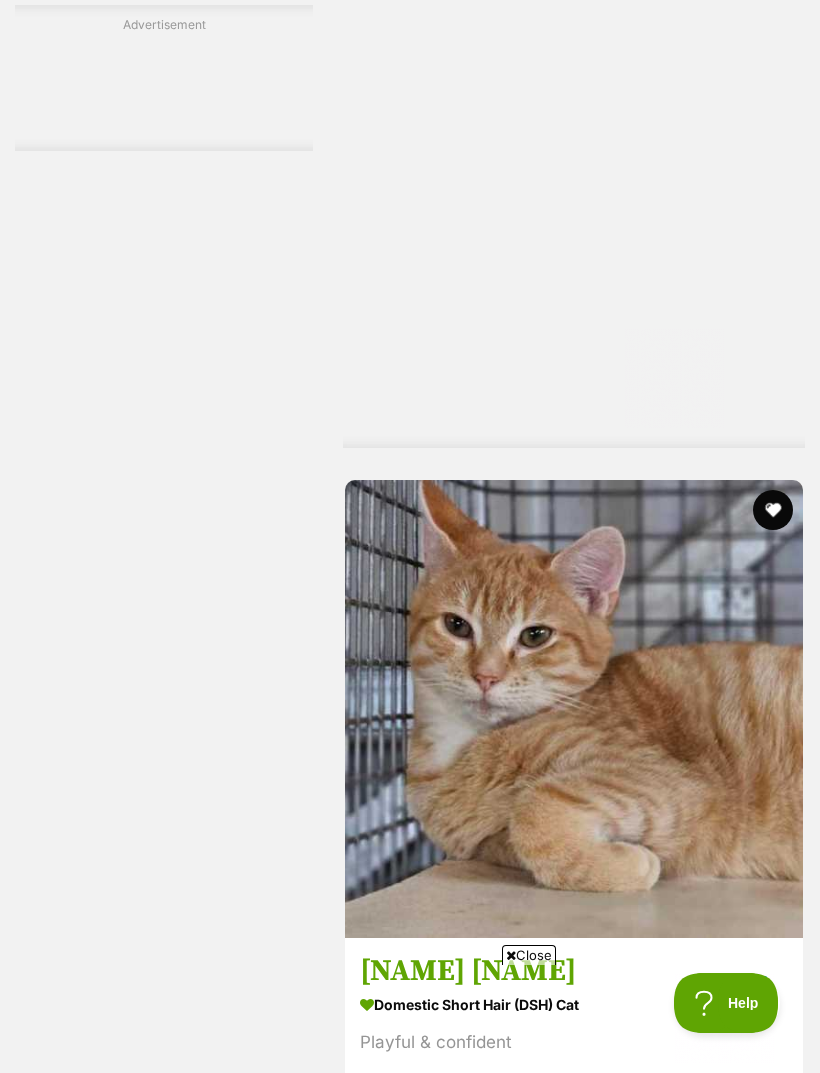 click at bounding box center (678, 27809) 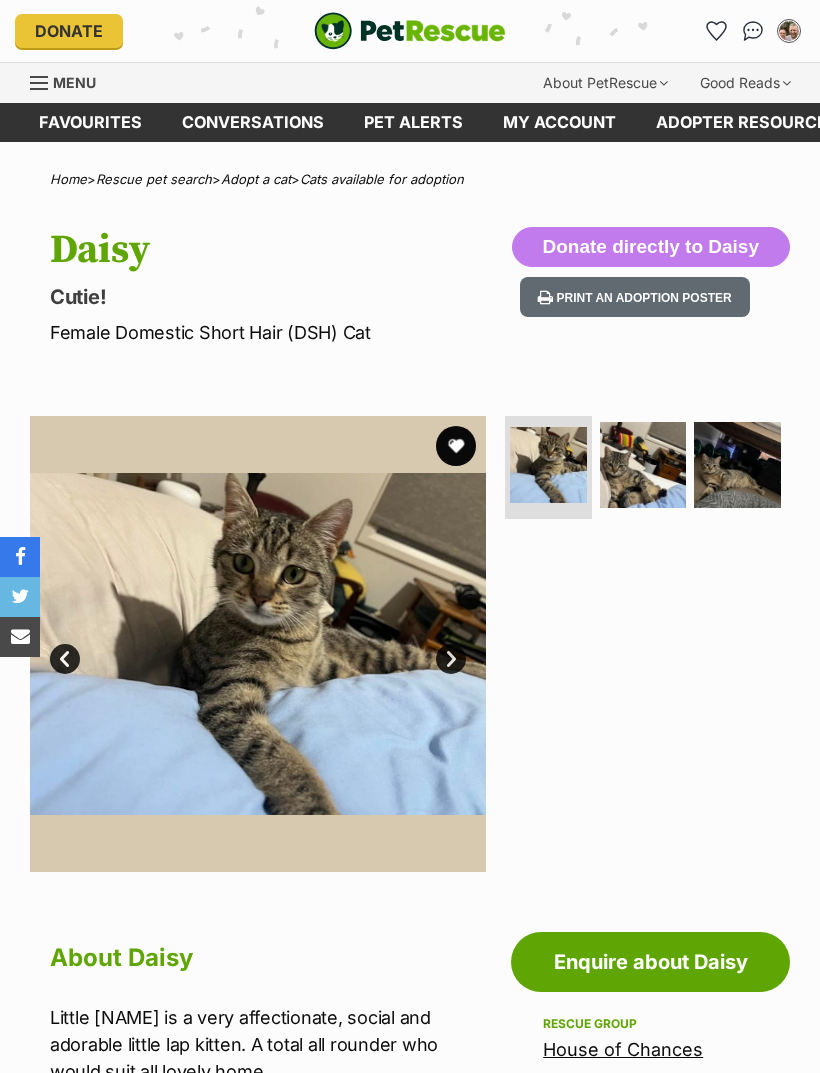 scroll, scrollTop: 0, scrollLeft: 0, axis: both 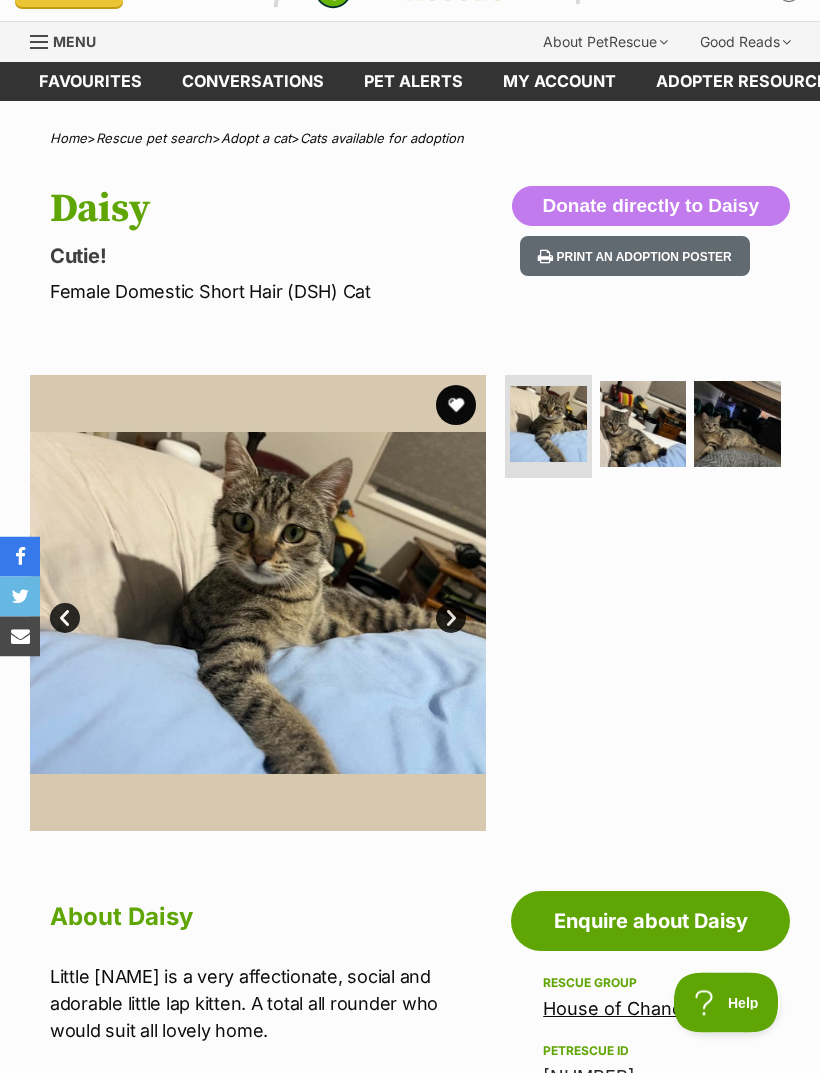 click at bounding box center [456, 406] 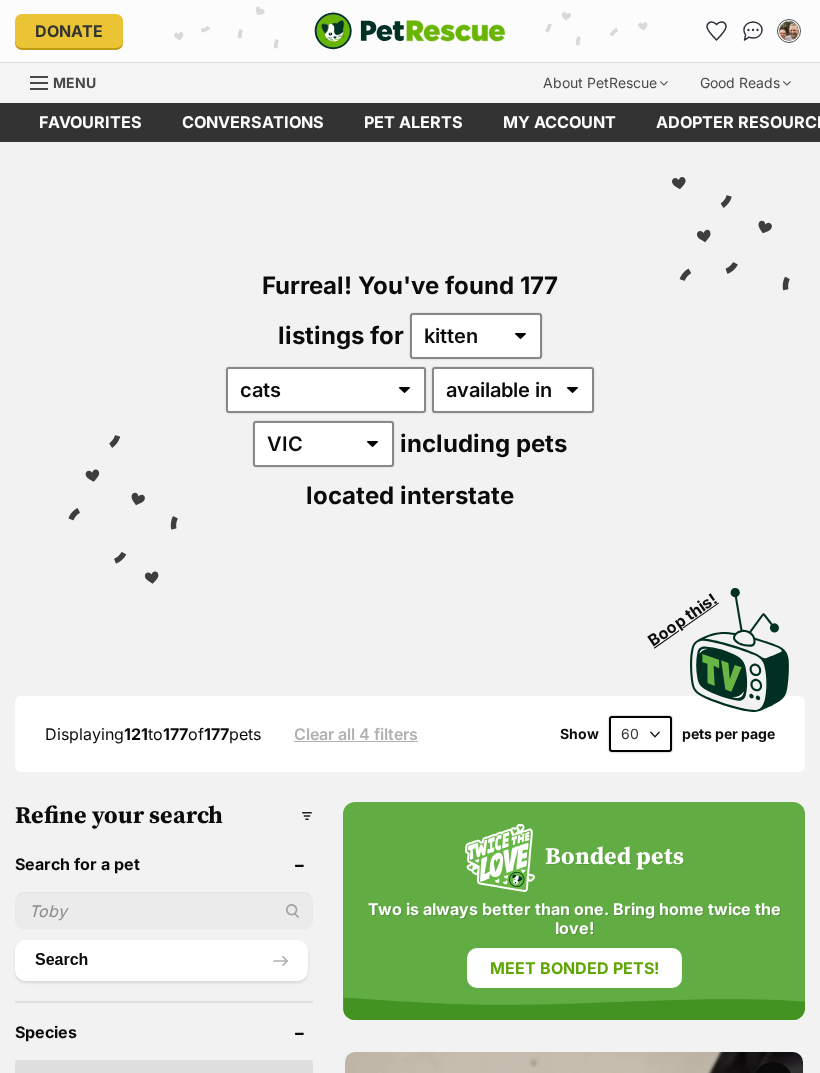 scroll, scrollTop: 0, scrollLeft: 0, axis: both 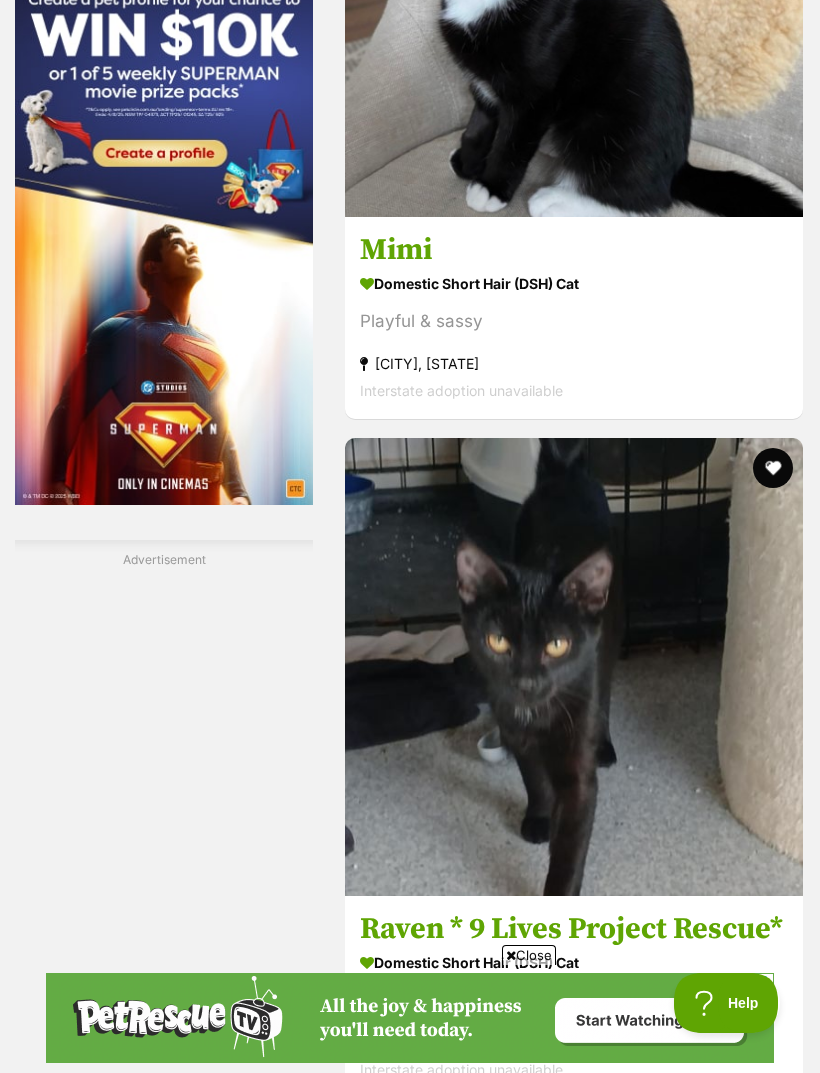 click on "Domestic Short Hair (DSH) Cat" at bounding box center (574, 6069) 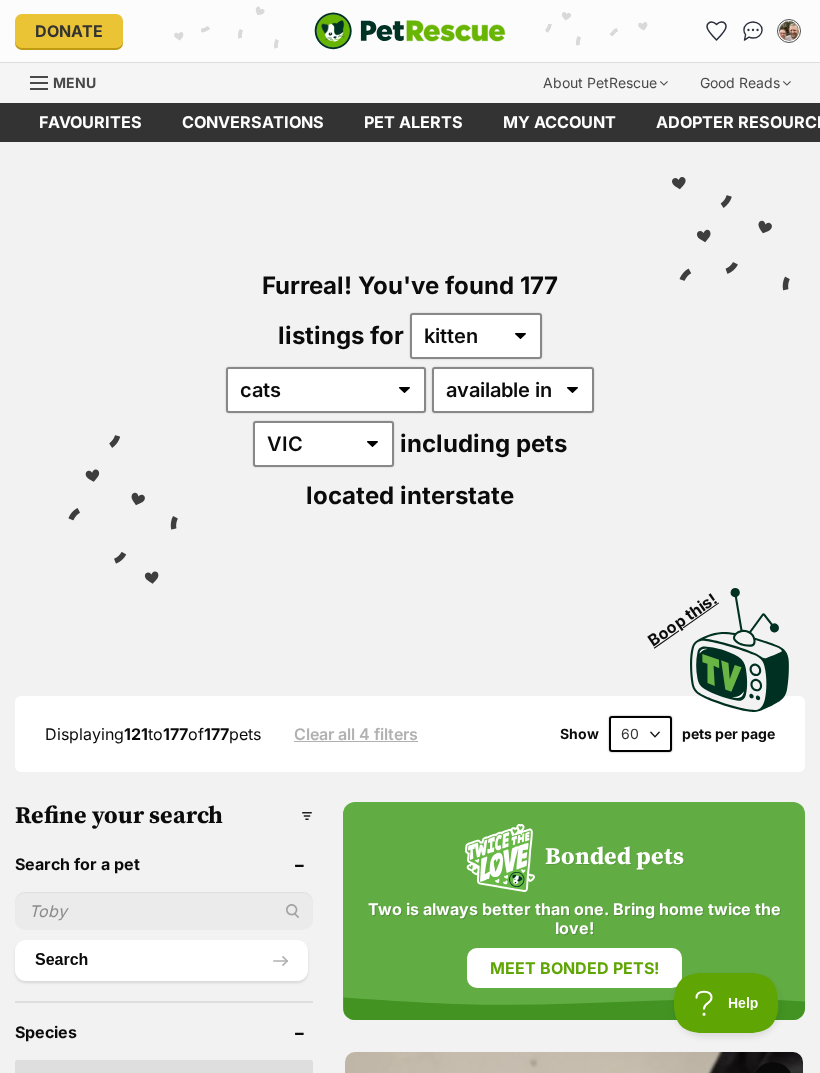 scroll, scrollTop: 3395, scrollLeft: 0, axis: vertical 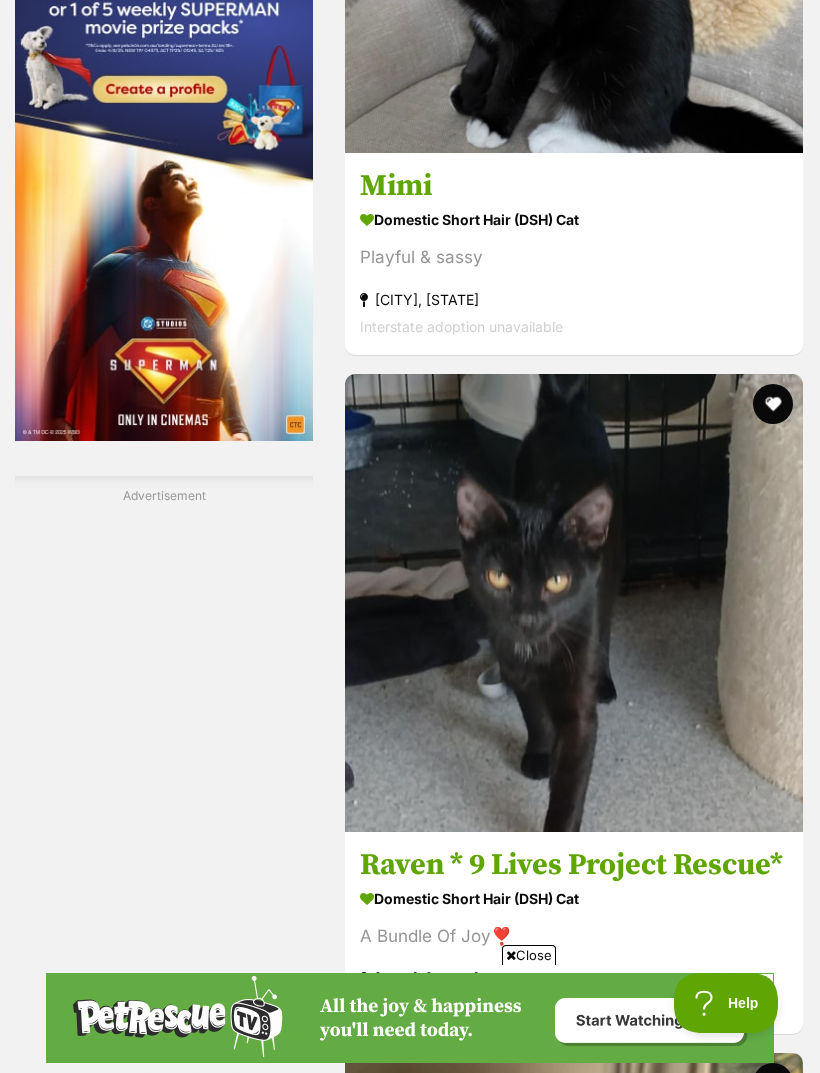 click at bounding box center (773, 5511) 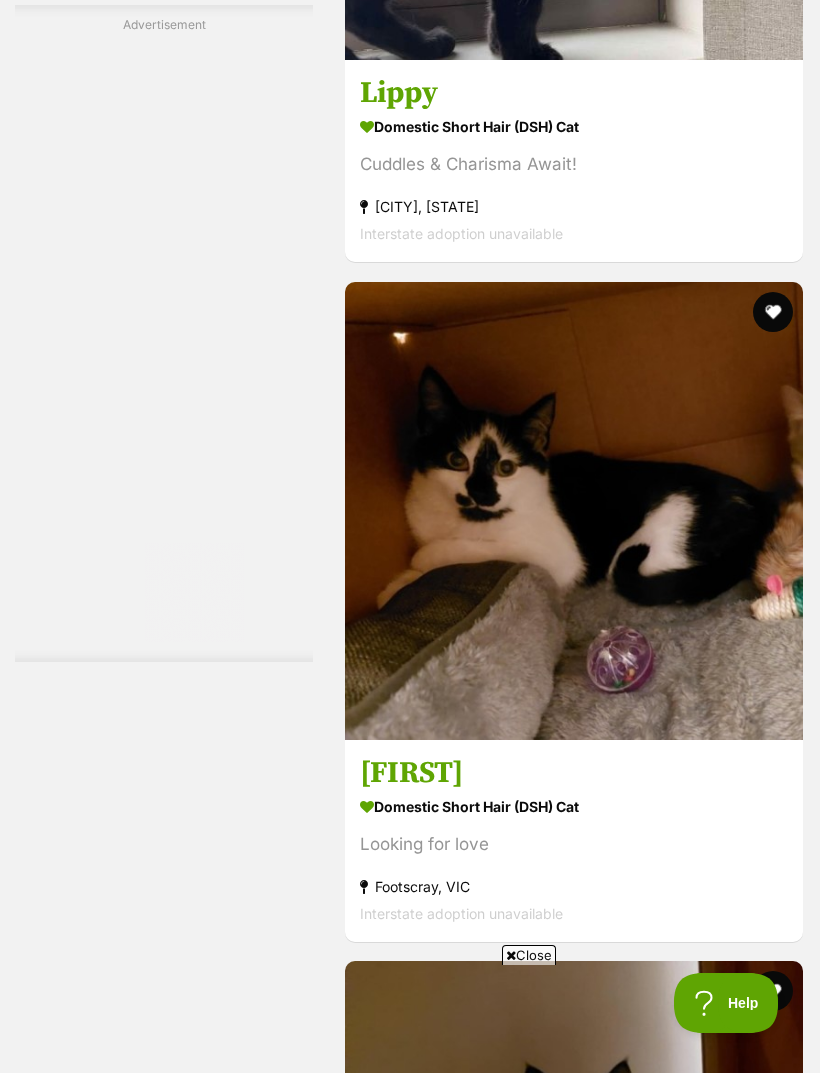 scroll 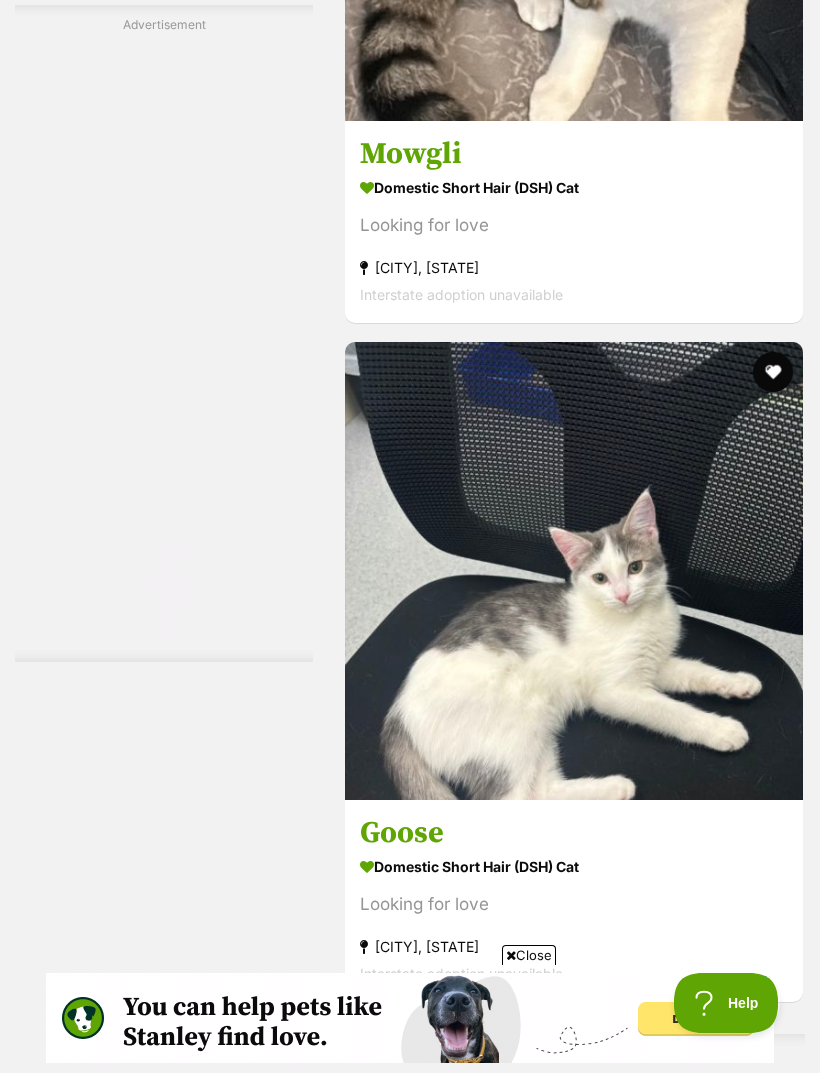 click at bounding box center (773, 18122) 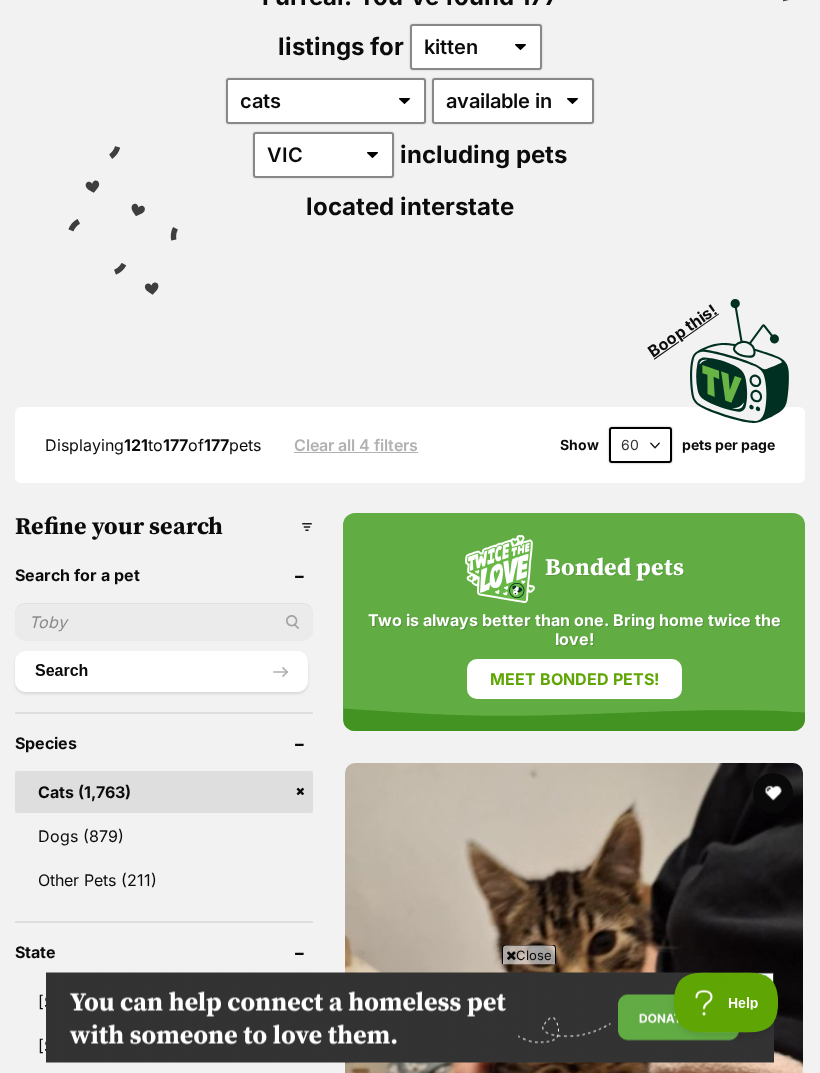 scroll, scrollTop: 0, scrollLeft: 0, axis: both 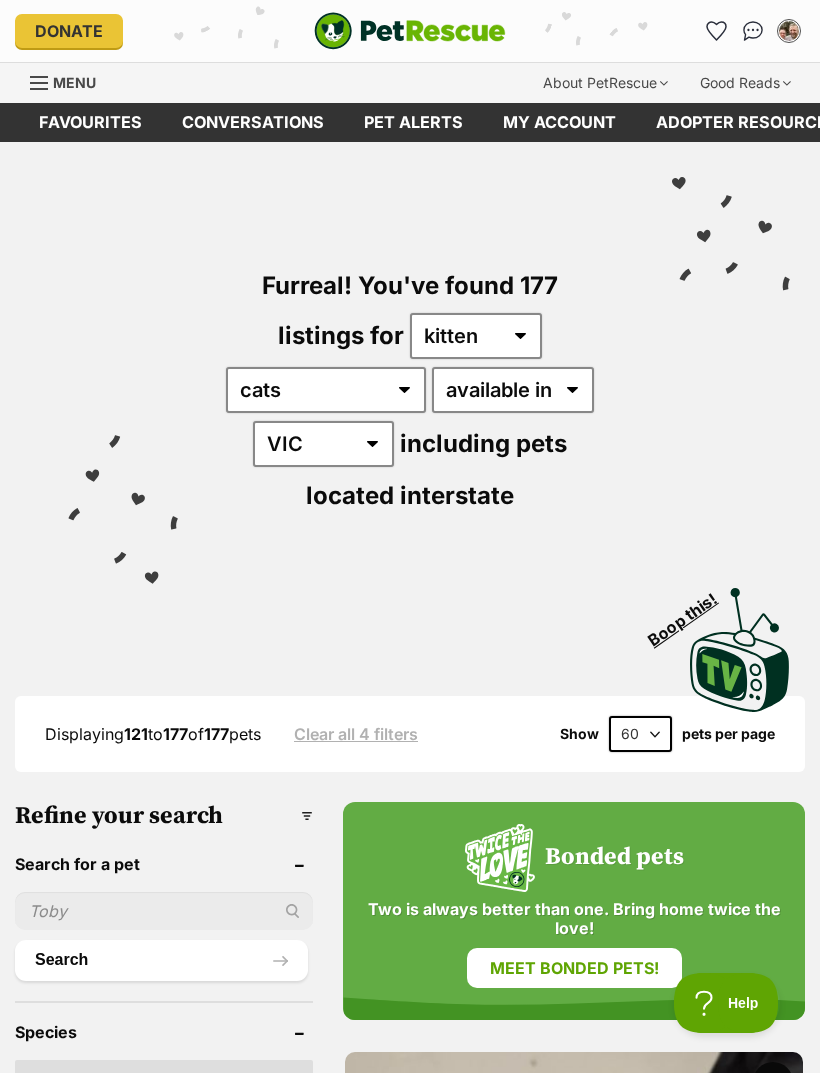 click on "Favourites" at bounding box center (90, 122) 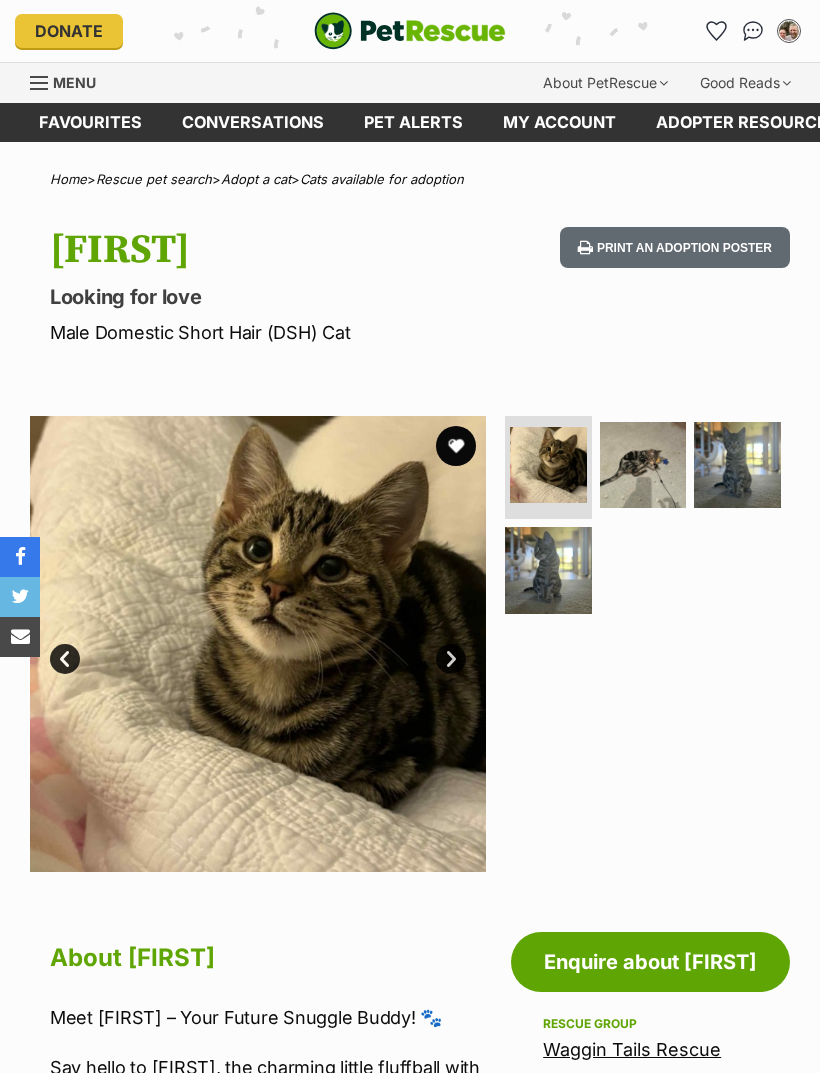 scroll, scrollTop: 0, scrollLeft: 0, axis: both 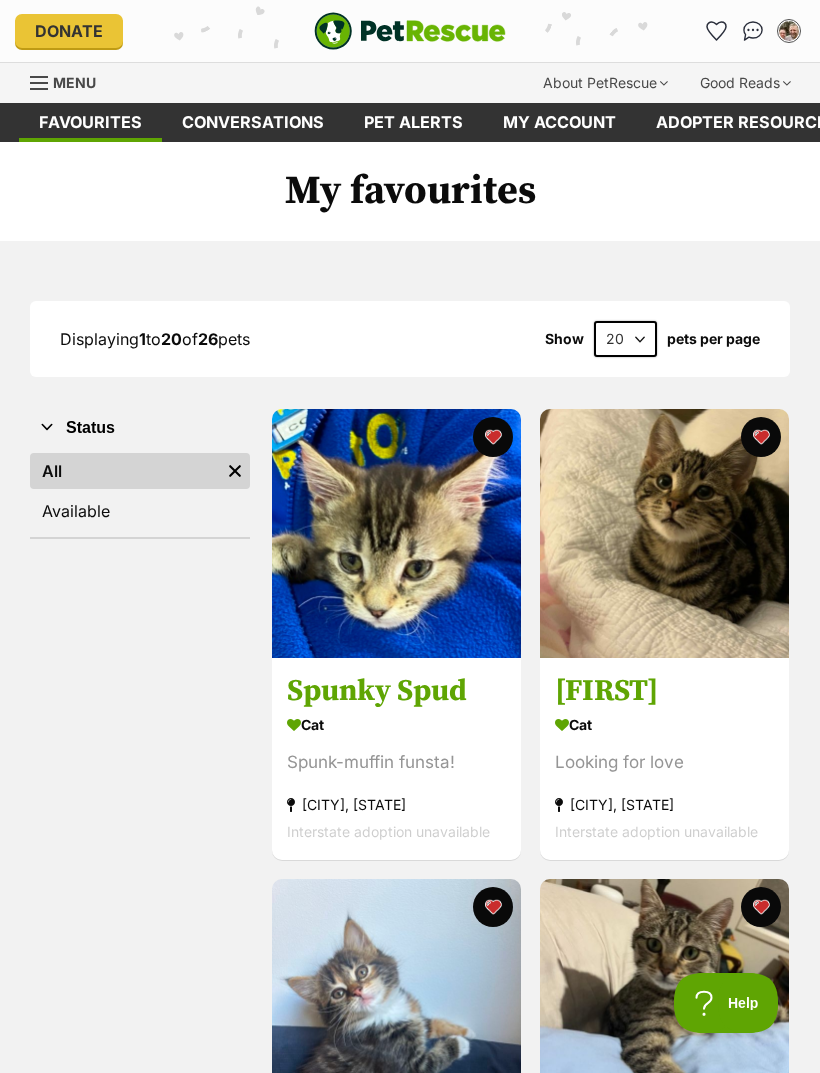 click on "Spunky Spud" at bounding box center (396, 691) 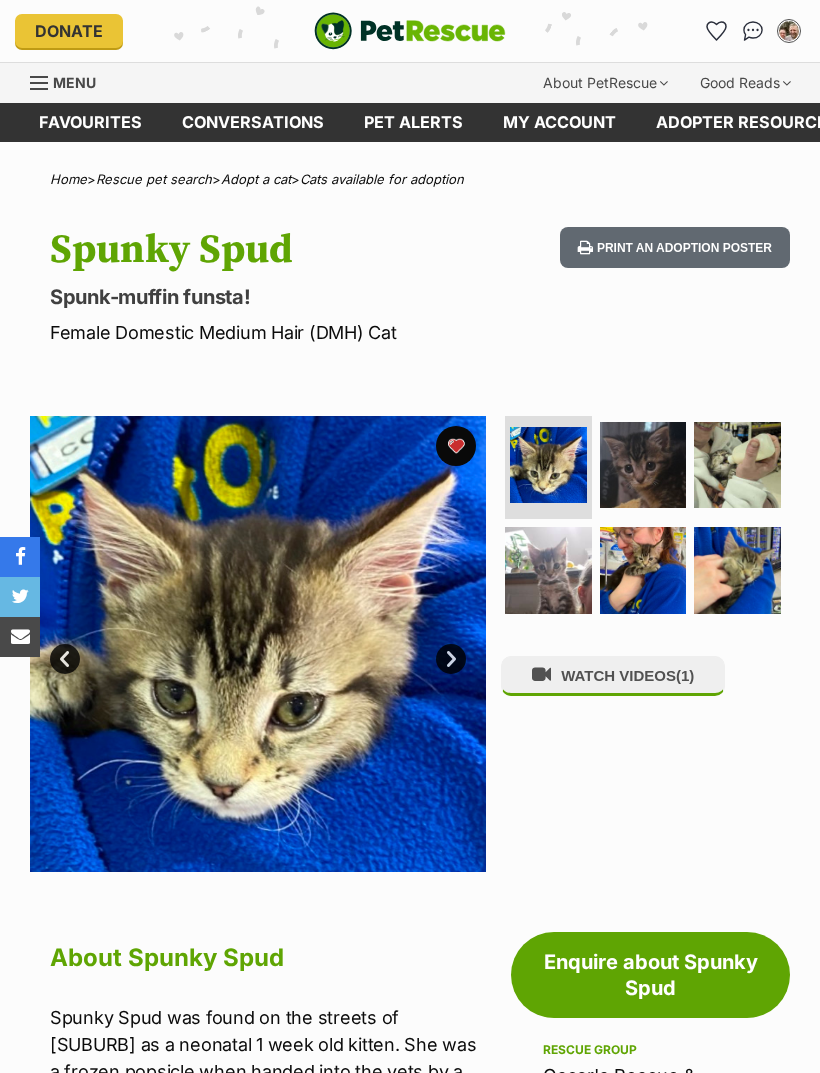 scroll, scrollTop: 0, scrollLeft: 0, axis: both 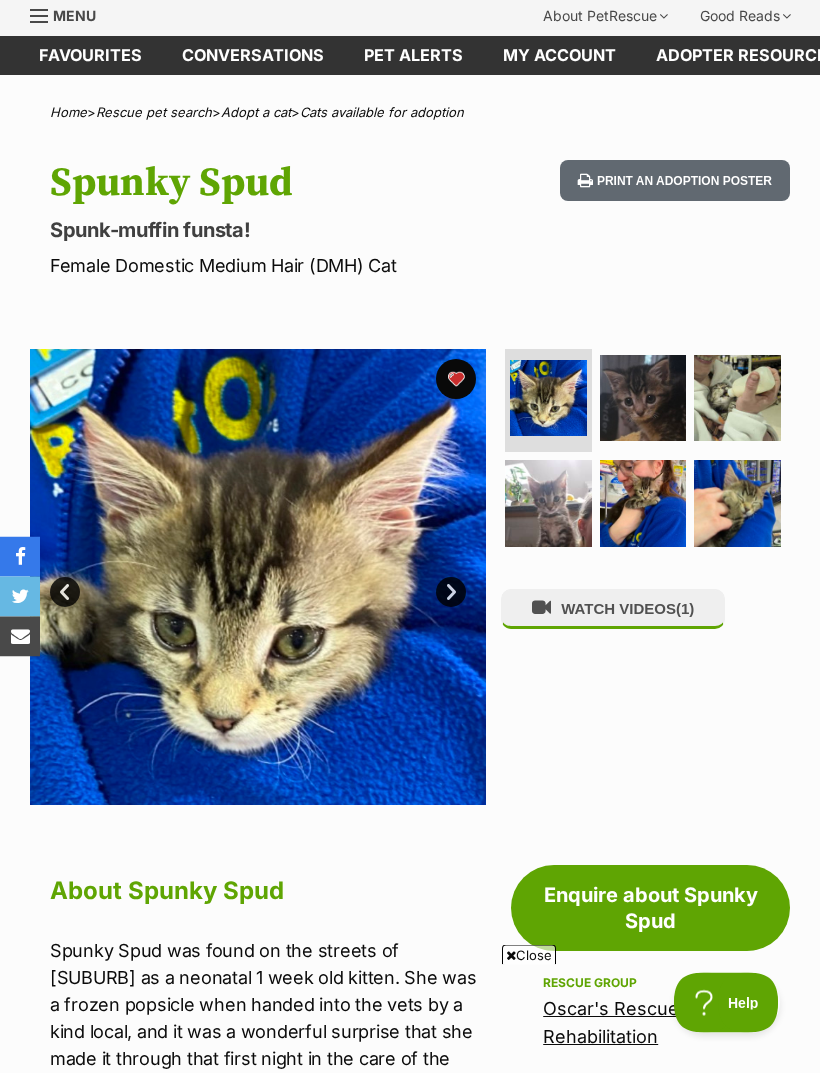 click on "Next" at bounding box center (451, 593) 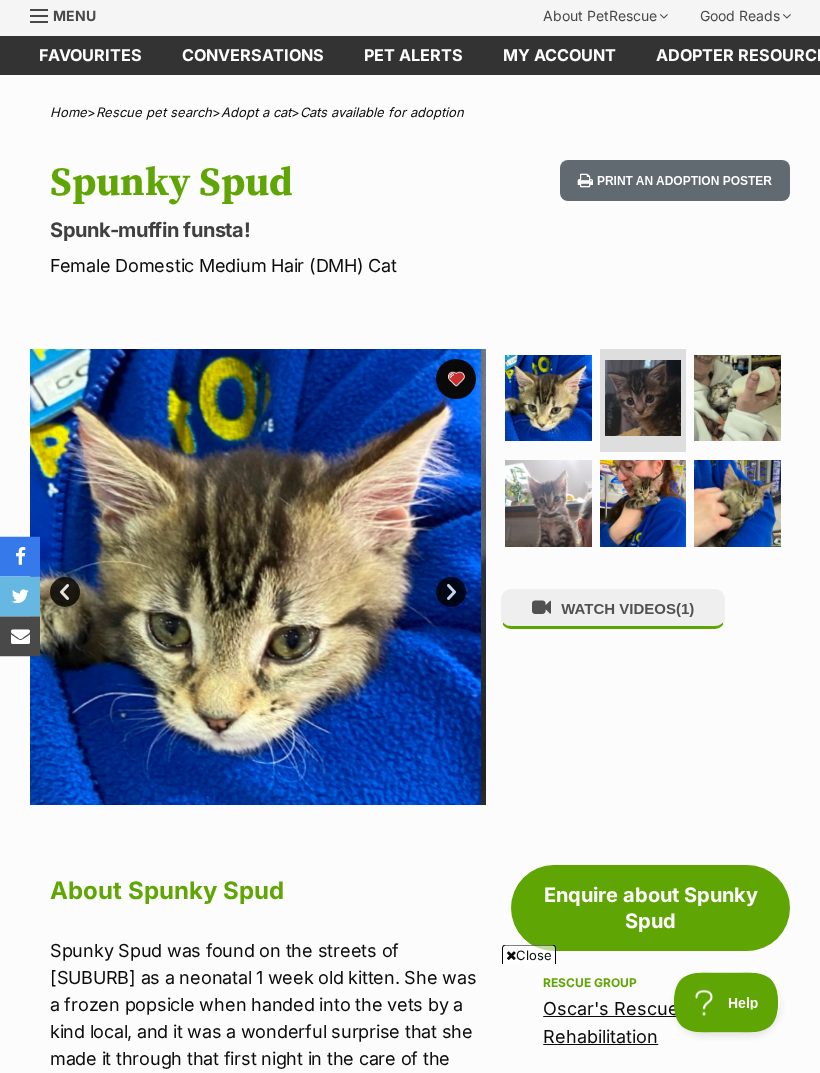 scroll, scrollTop: 67, scrollLeft: 0, axis: vertical 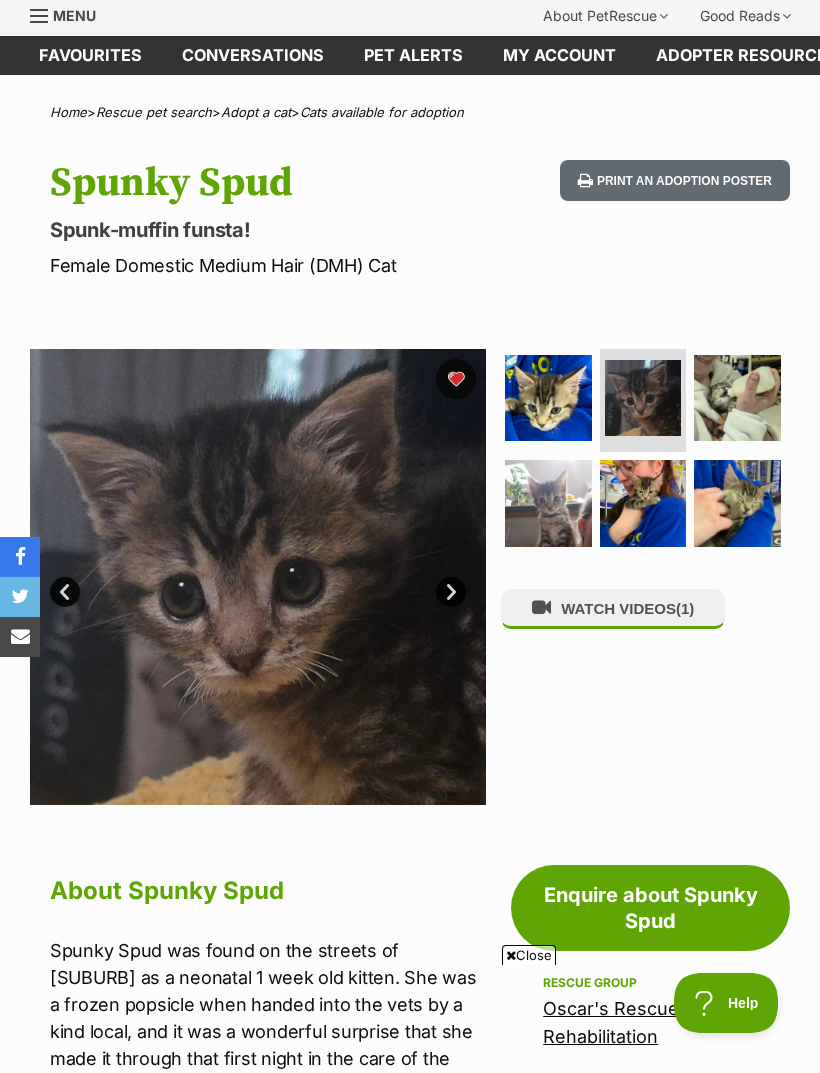 click on "Next" at bounding box center [451, 592] 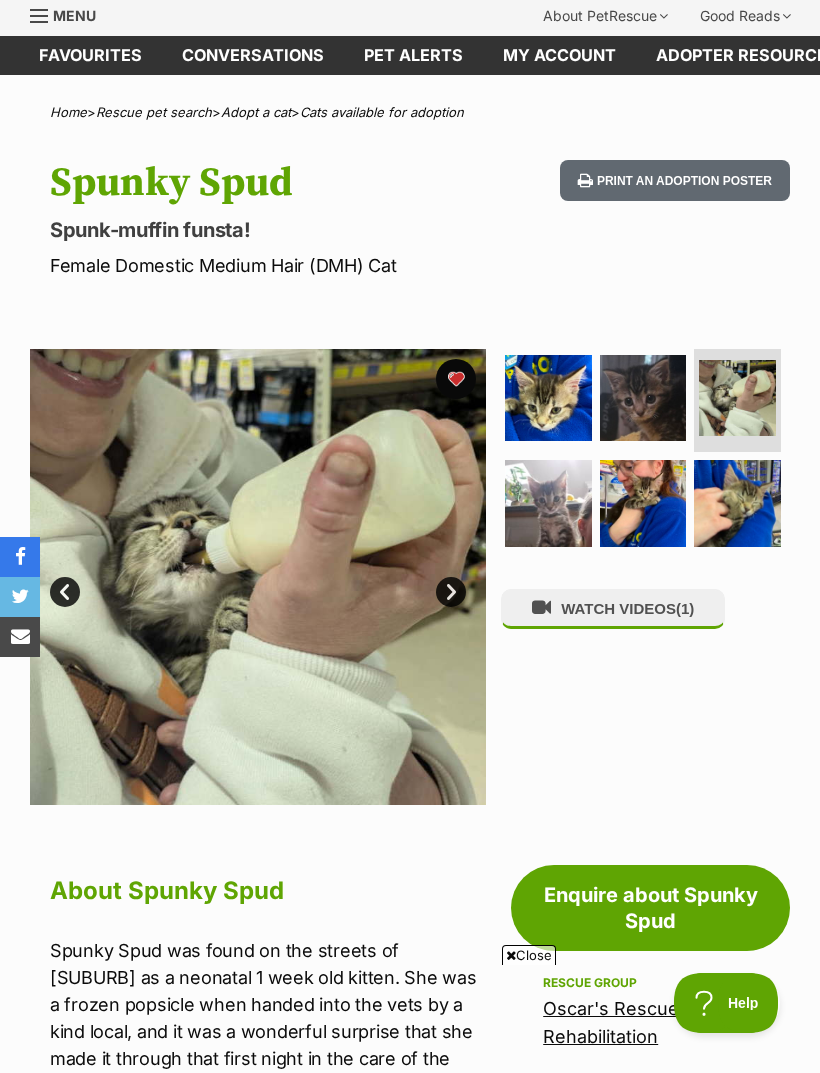 click on "Next" at bounding box center [451, 592] 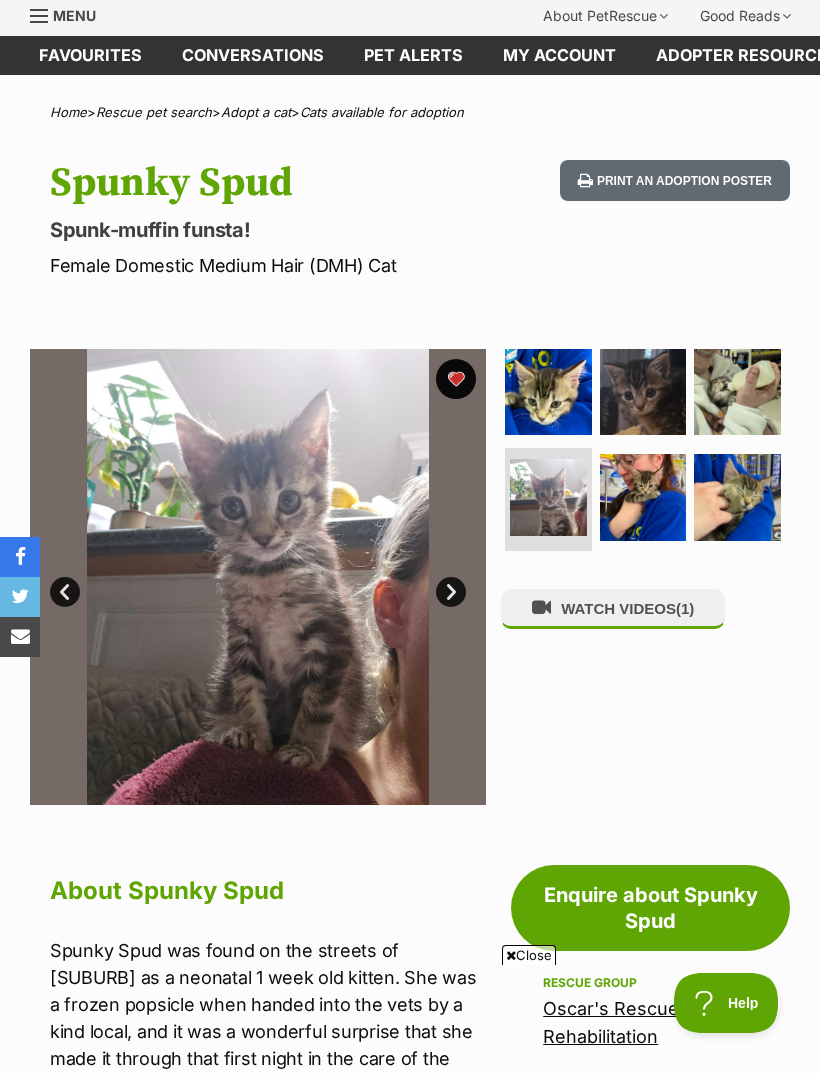 scroll, scrollTop: 0, scrollLeft: 0, axis: both 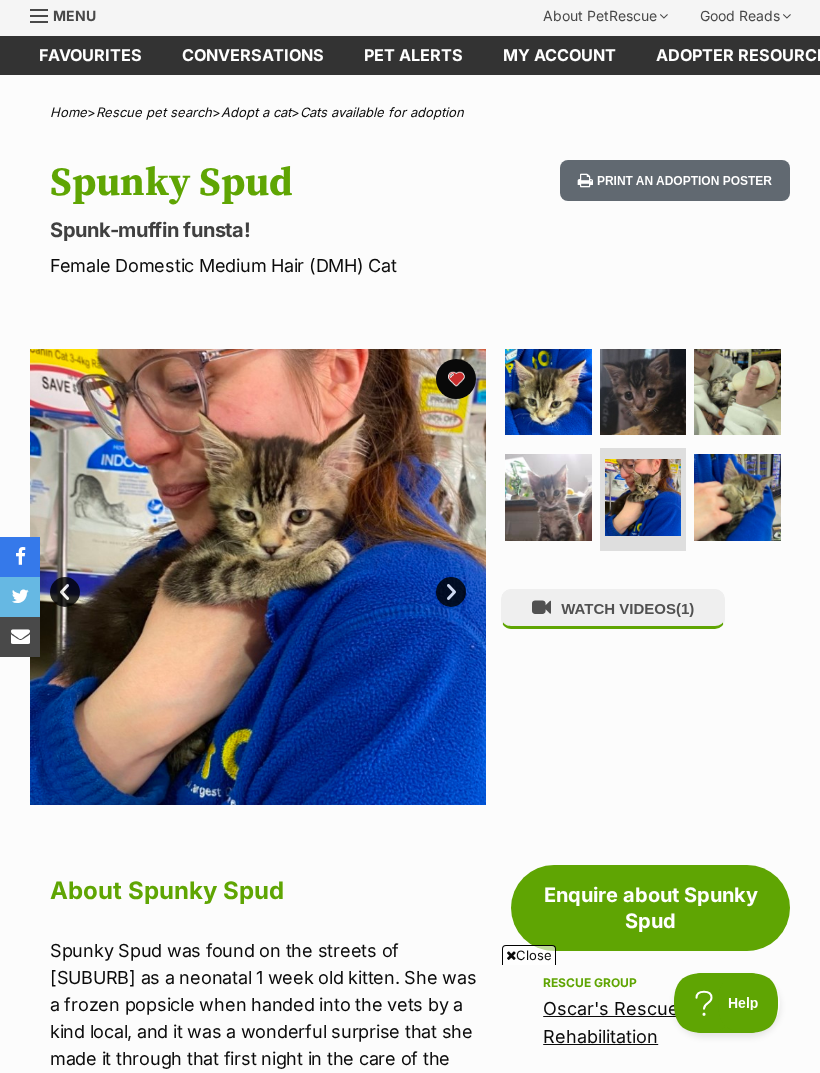 click on "Next" at bounding box center (451, 592) 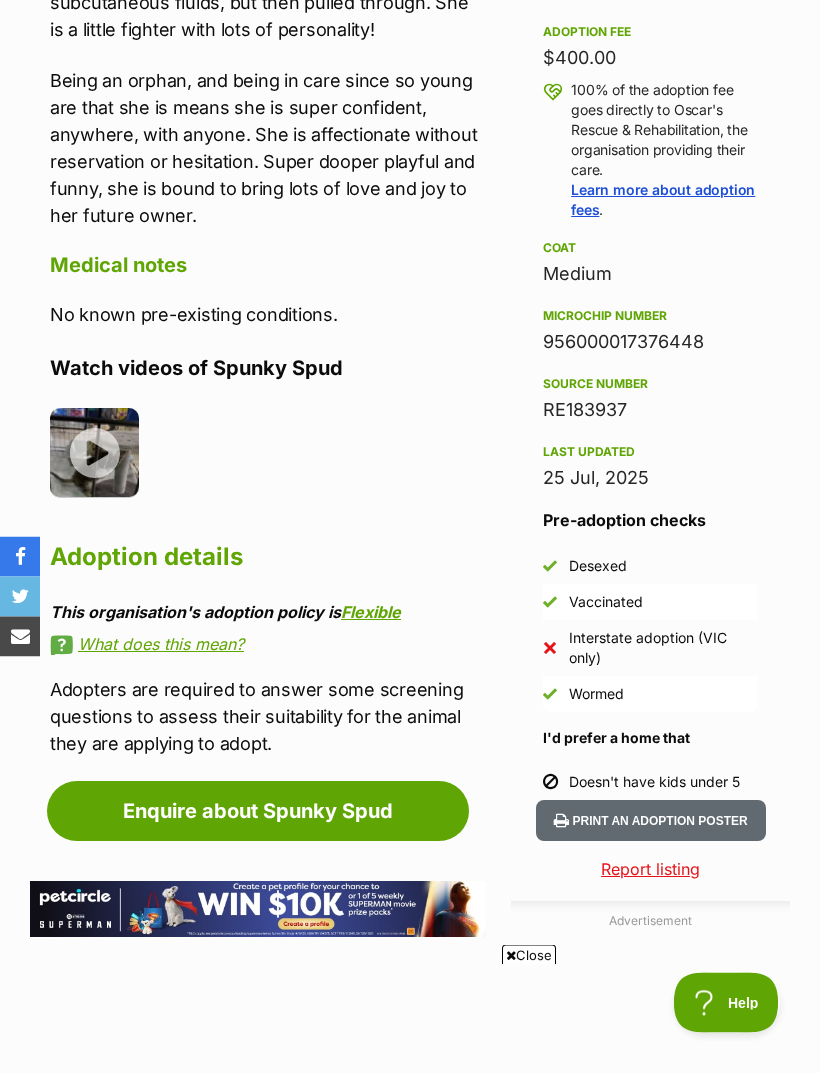 scroll, scrollTop: 1303, scrollLeft: 0, axis: vertical 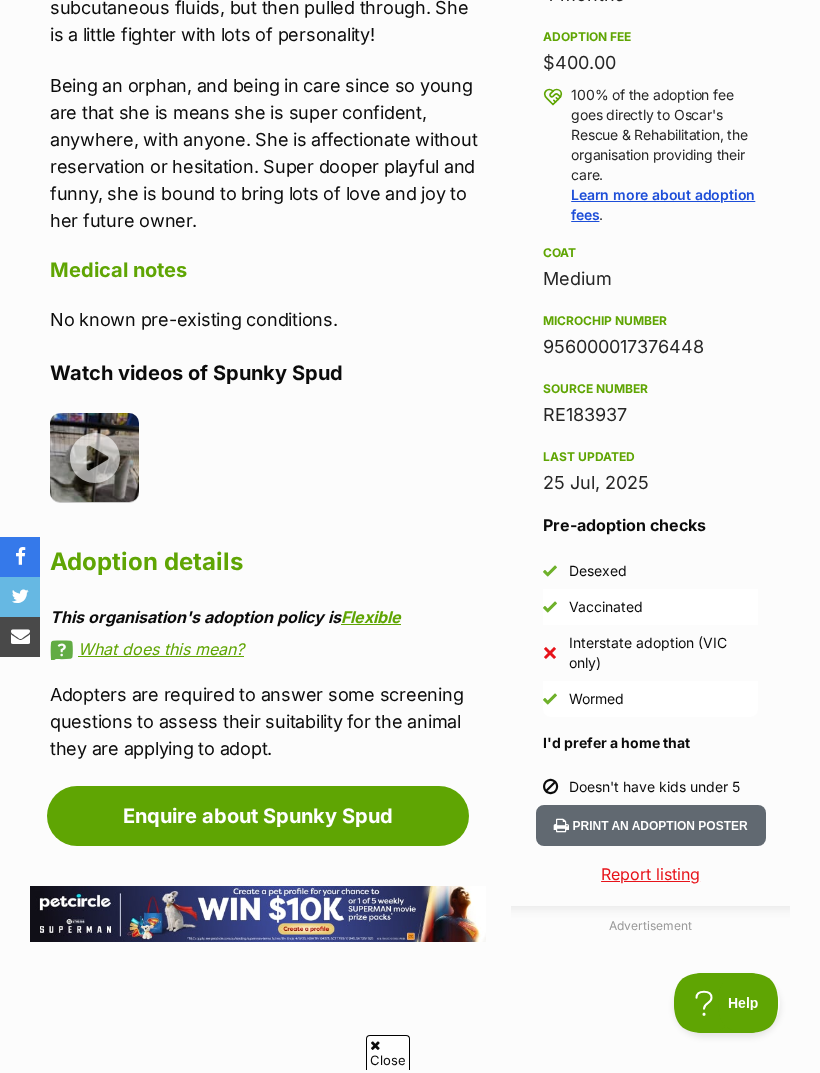 click on "Enquire about Spunky Spud" at bounding box center [258, 816] 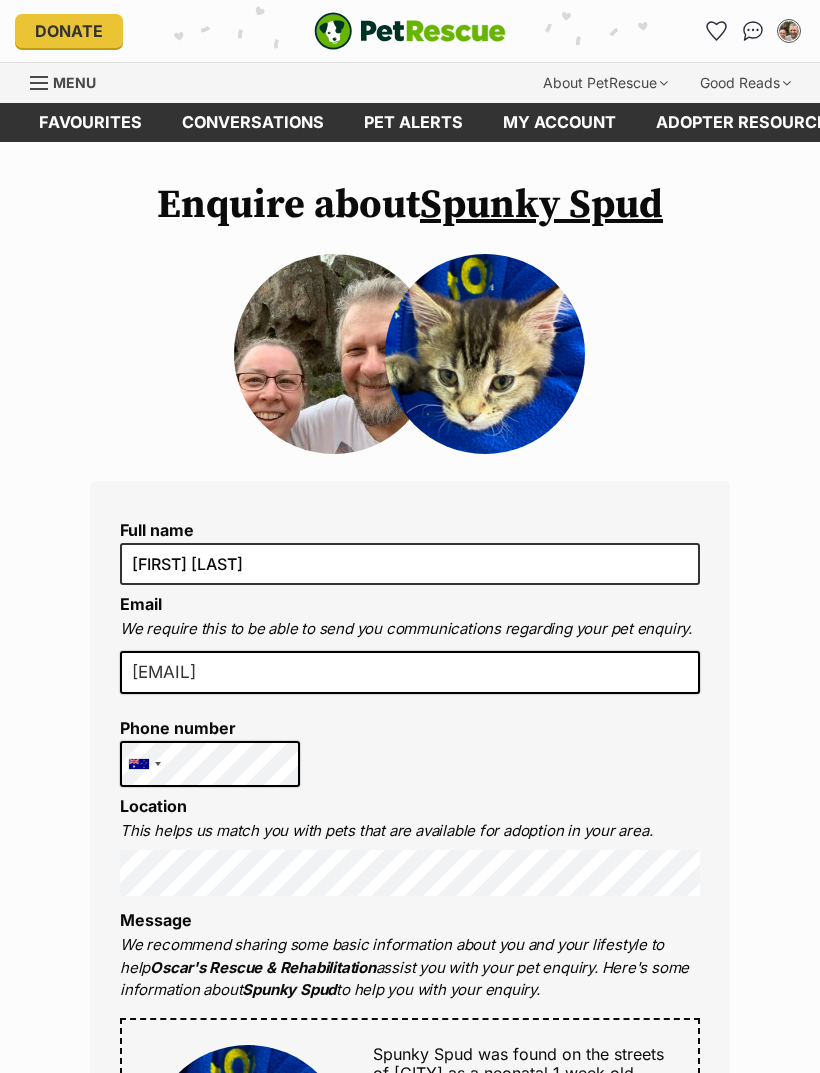 scroll, scrollTop: 0, scrollLeft: 0, axis: both 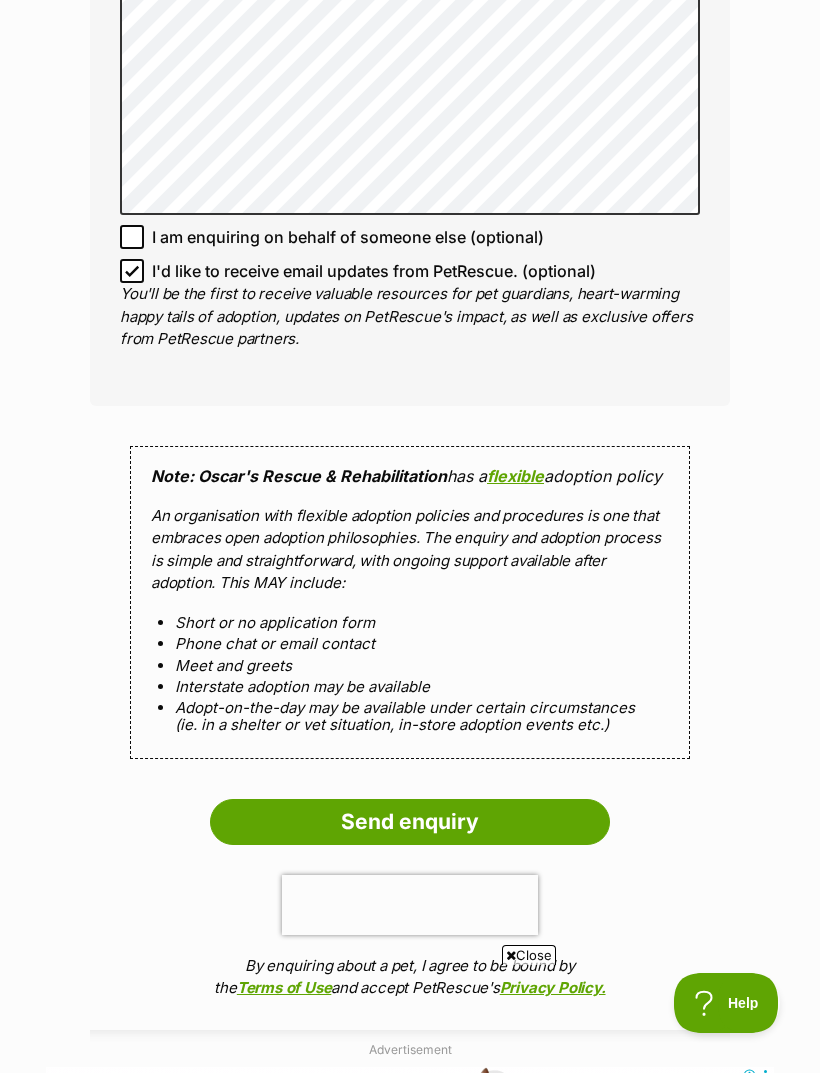 click on "Send enquiry" at bounding box center (410, 822) 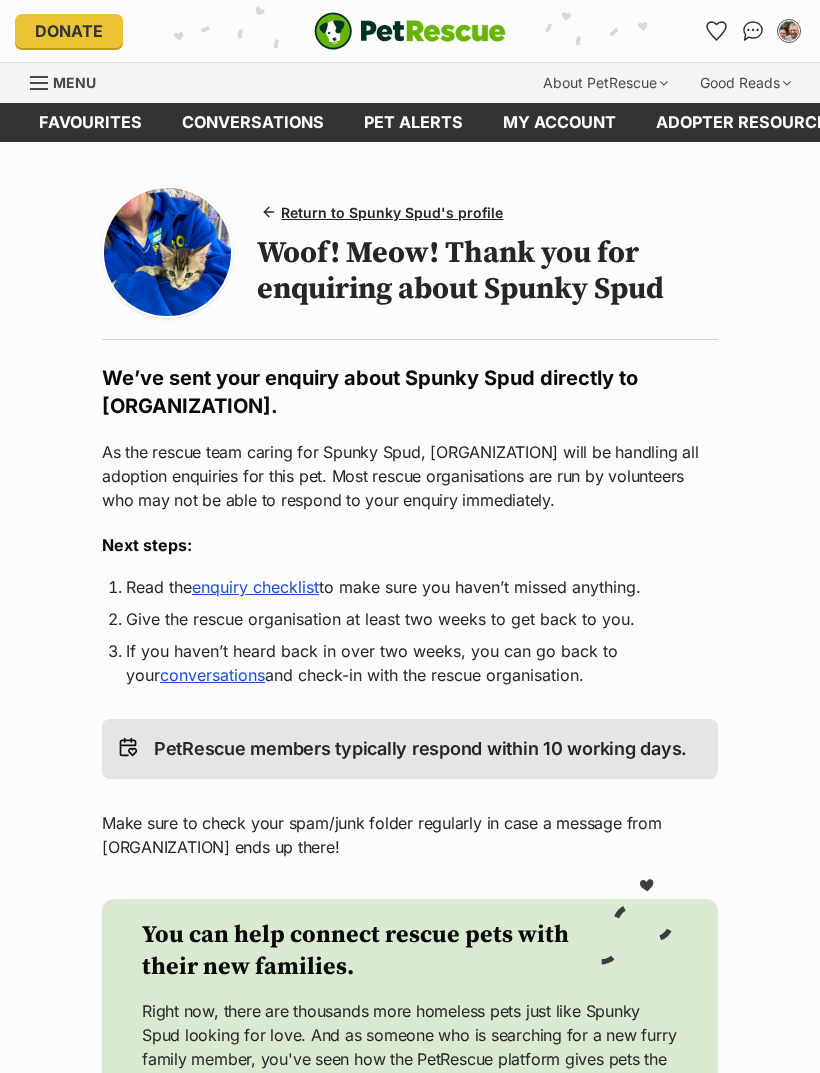 scroll, scrollTop: 0, scrollLeft: 0, axis: both 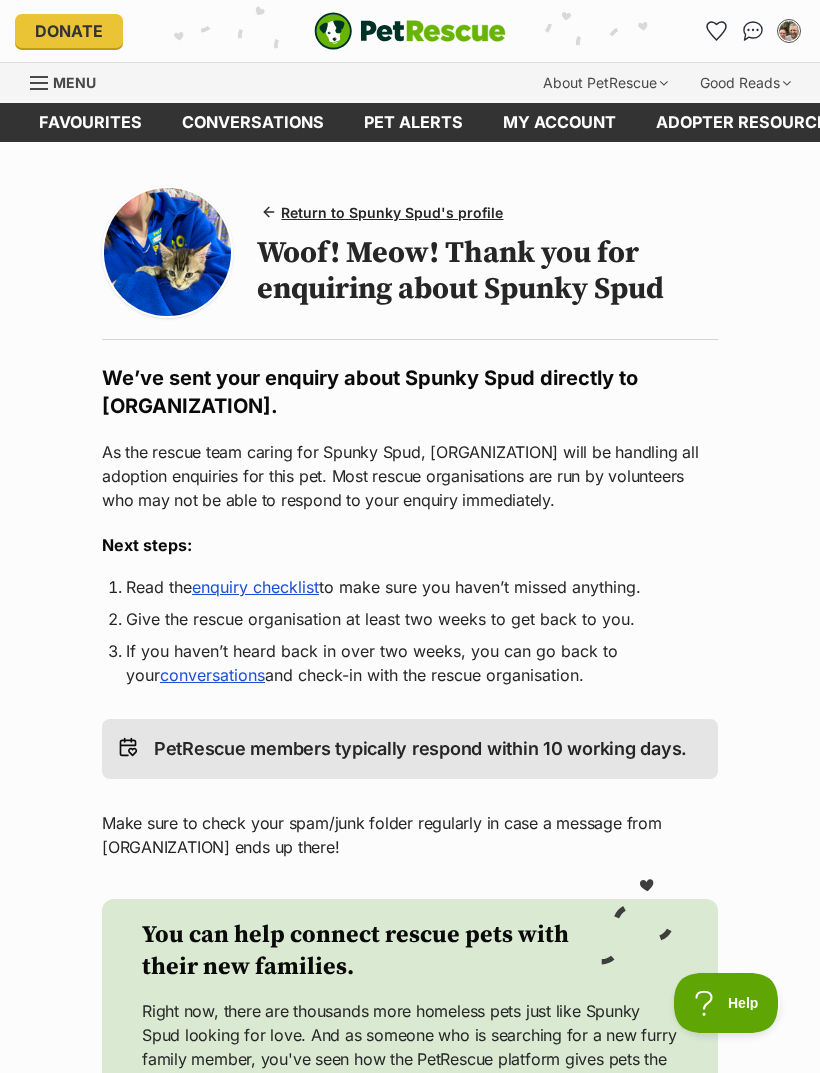 click on "Conversations" at bounding box center (253, 122) 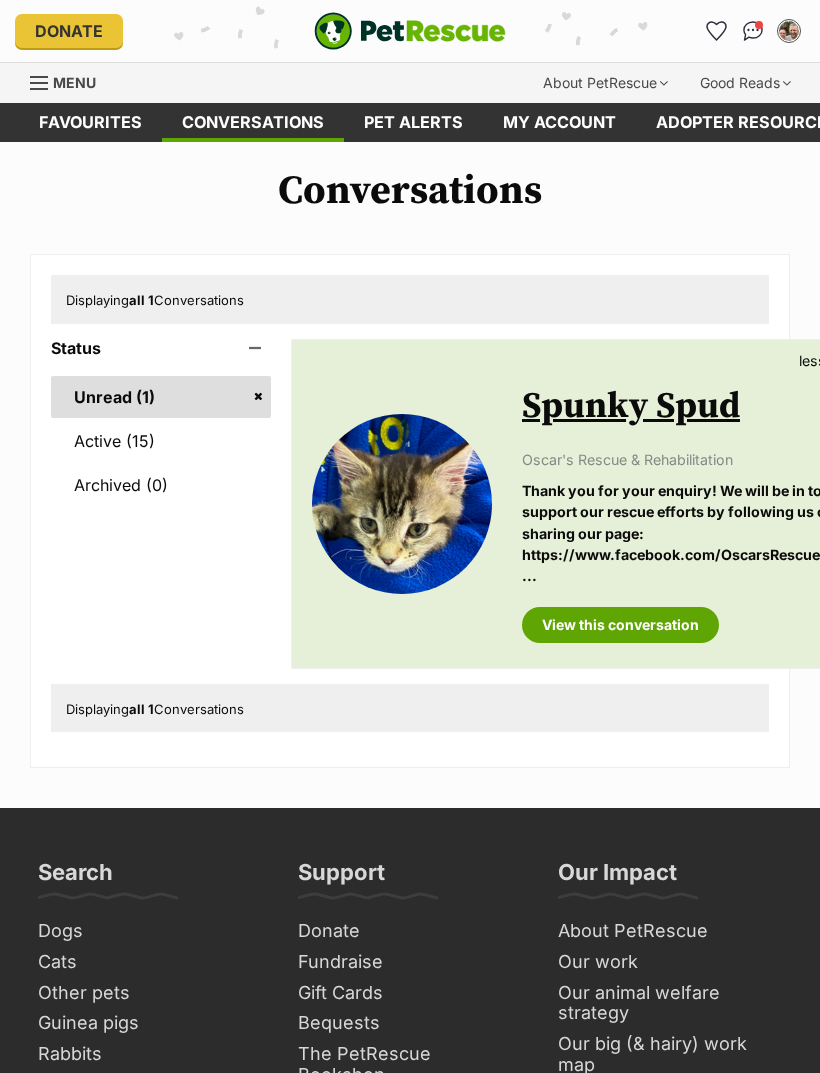 scroll, scrollTop: 0, scrollLeft: 0, axis: both 